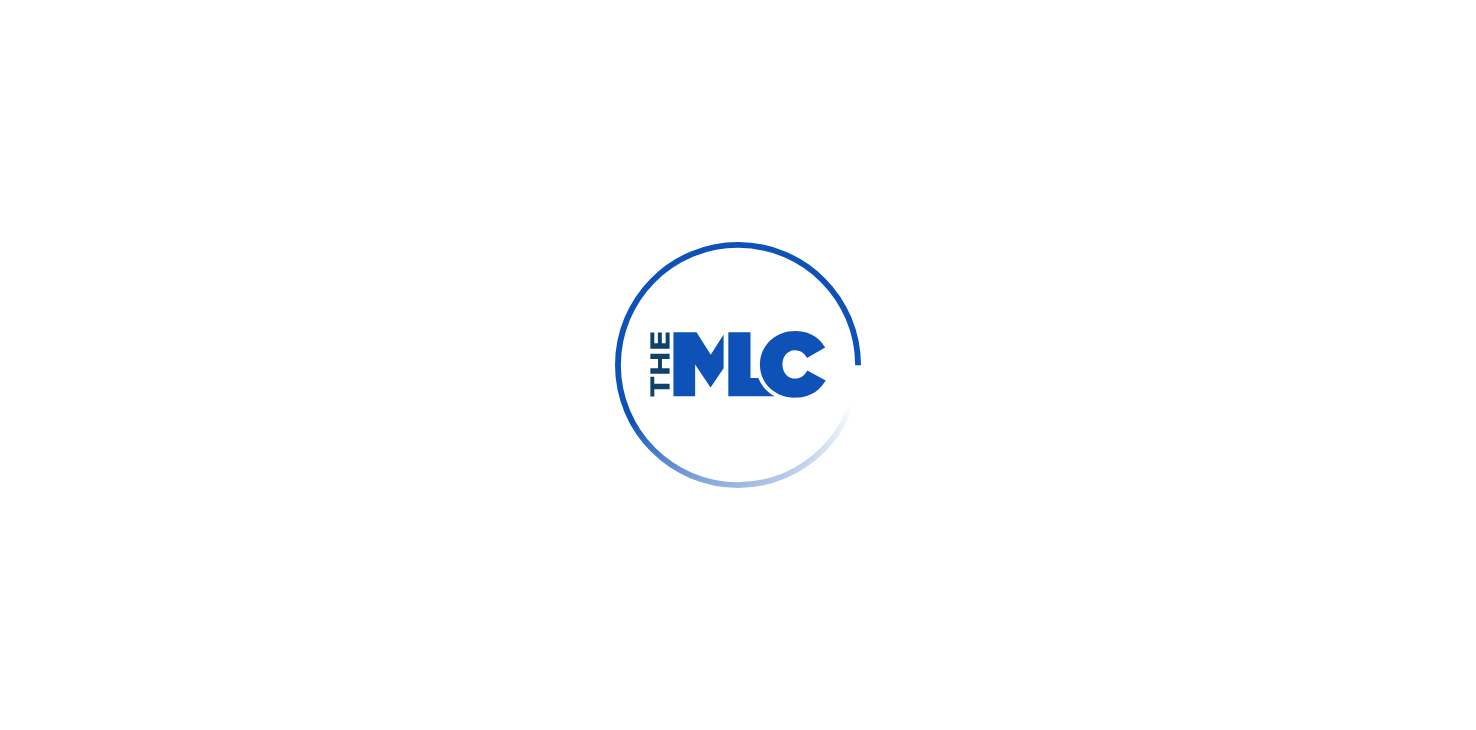 scroll, scrollTop: 0, scrollLeft: 0, axis: both 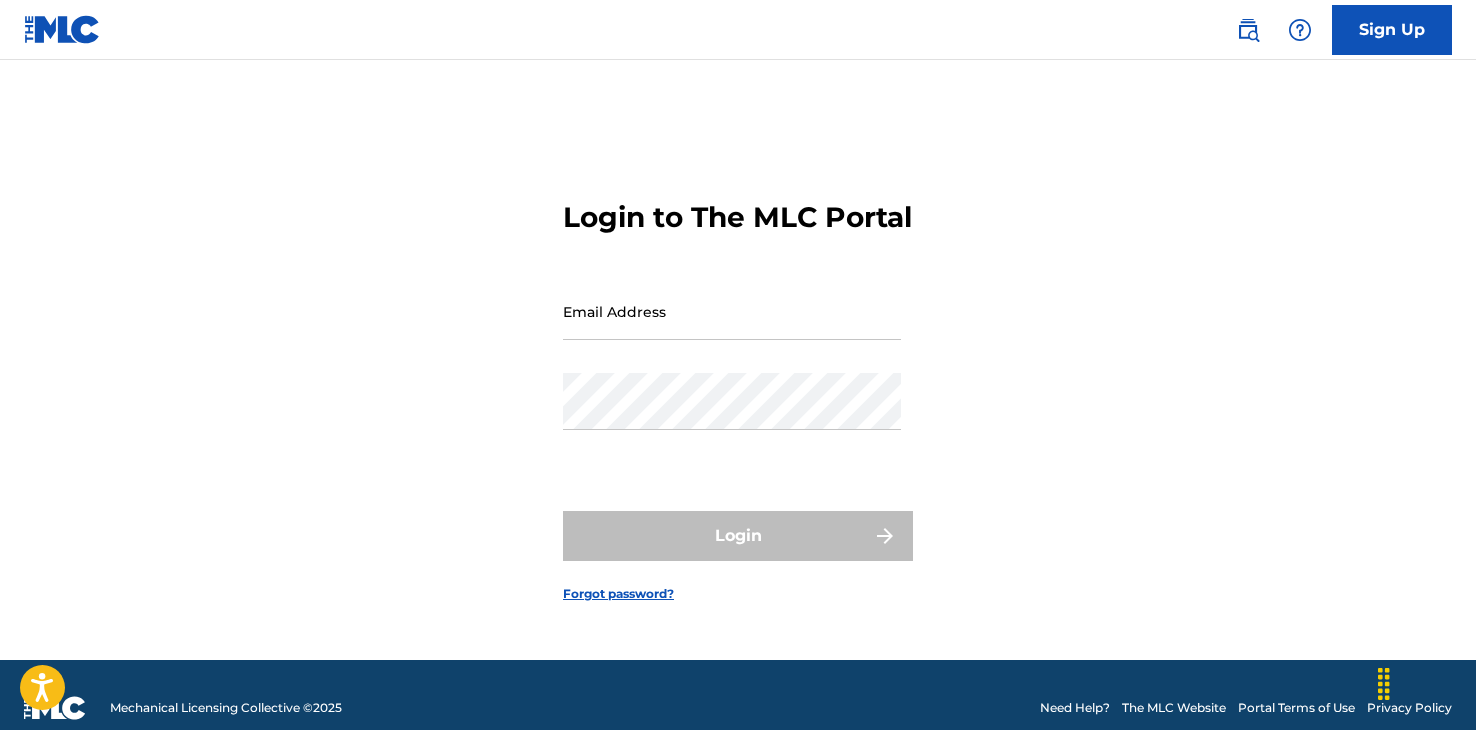 type on "[EMAIL]@example.com" 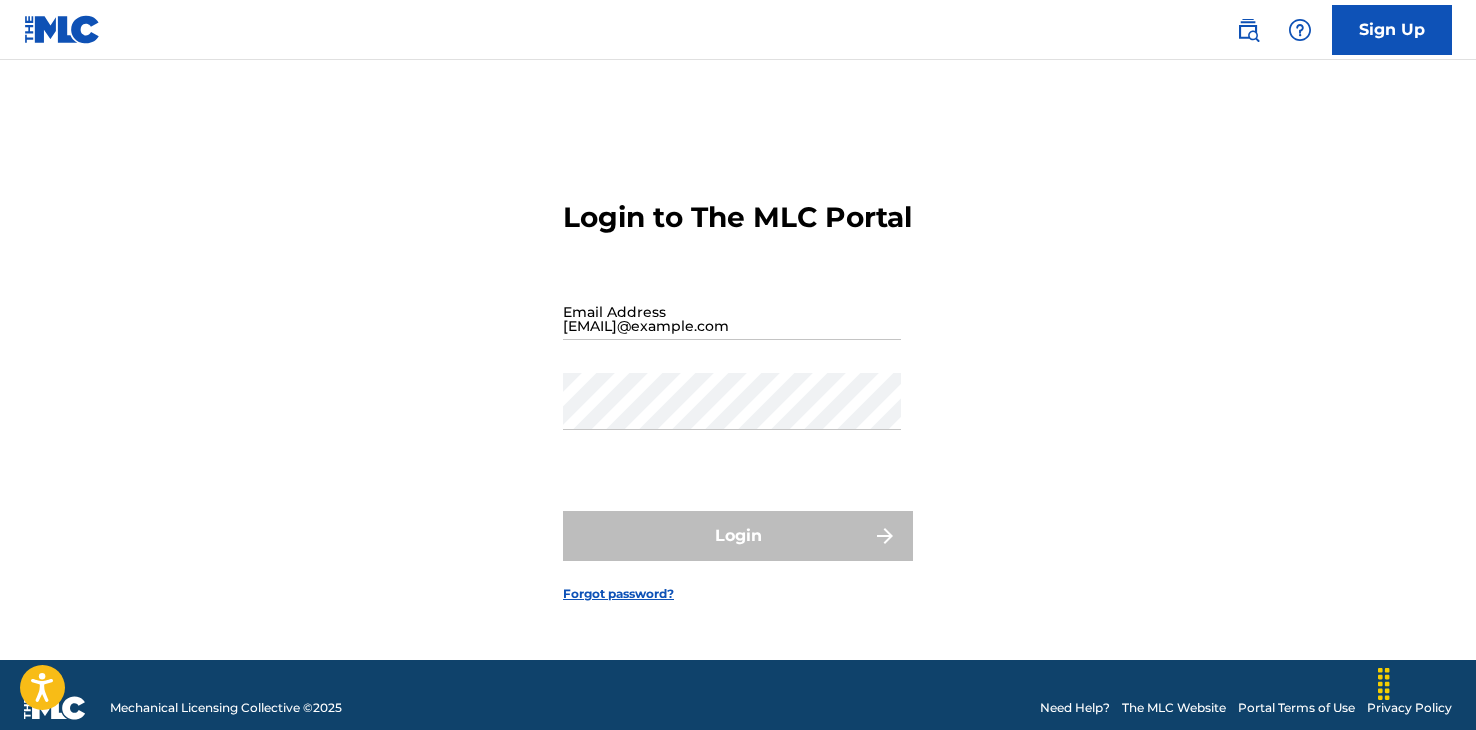click on "Login to The MLC Portal Email Address jngamije08@gmail.com Password Login Forgot password?" at bounding box center [738, 385] 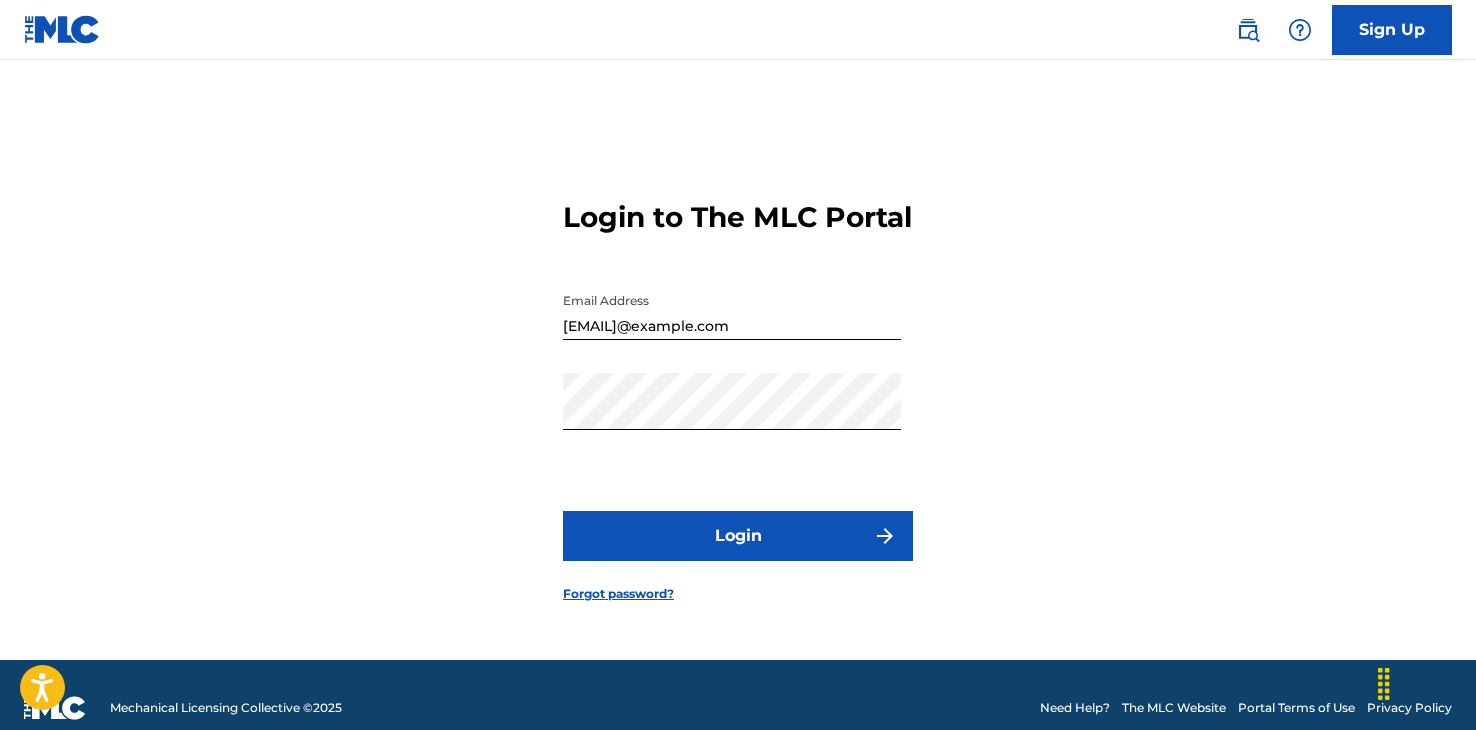 click on "Login" at bounding box center (738, 536) 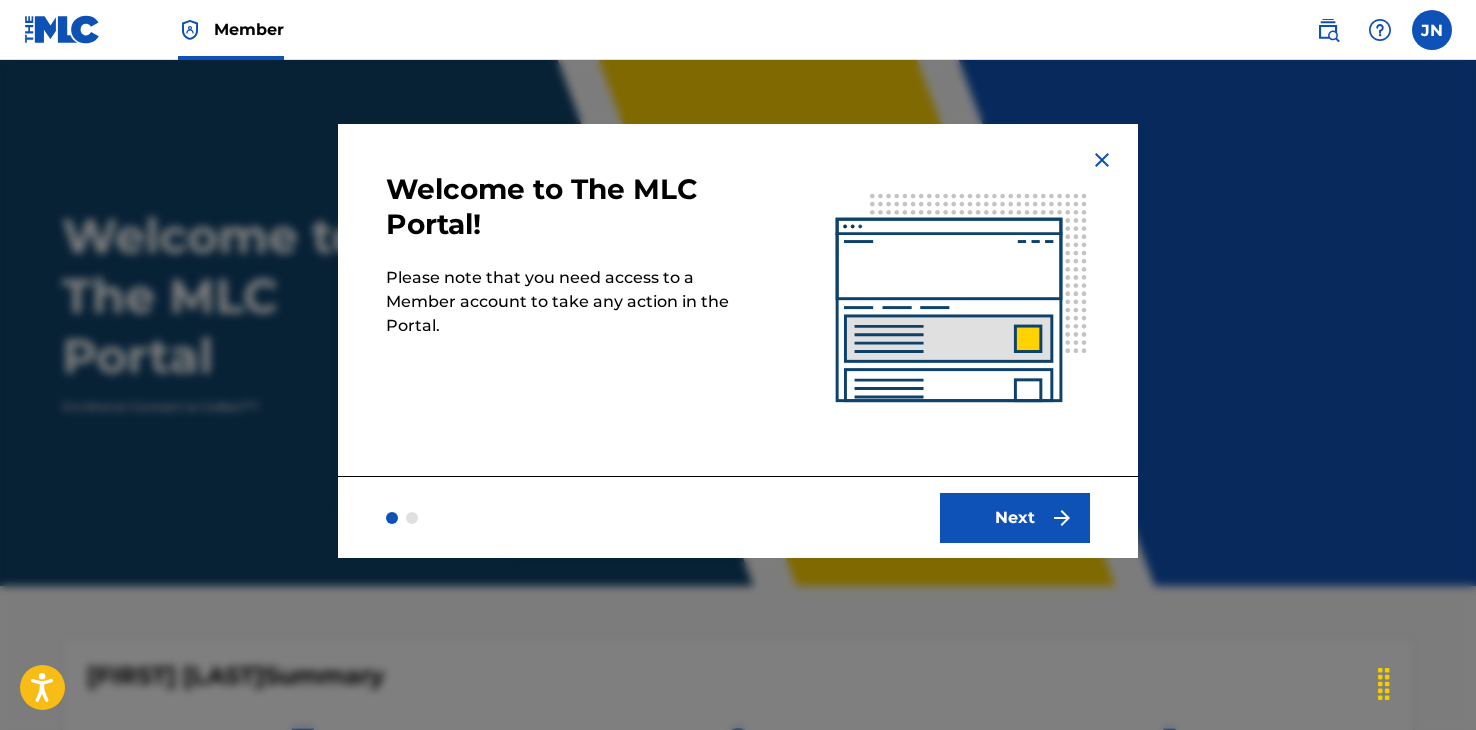 scroll, scrollTop: 0, scrollLeft: 0, axis: both 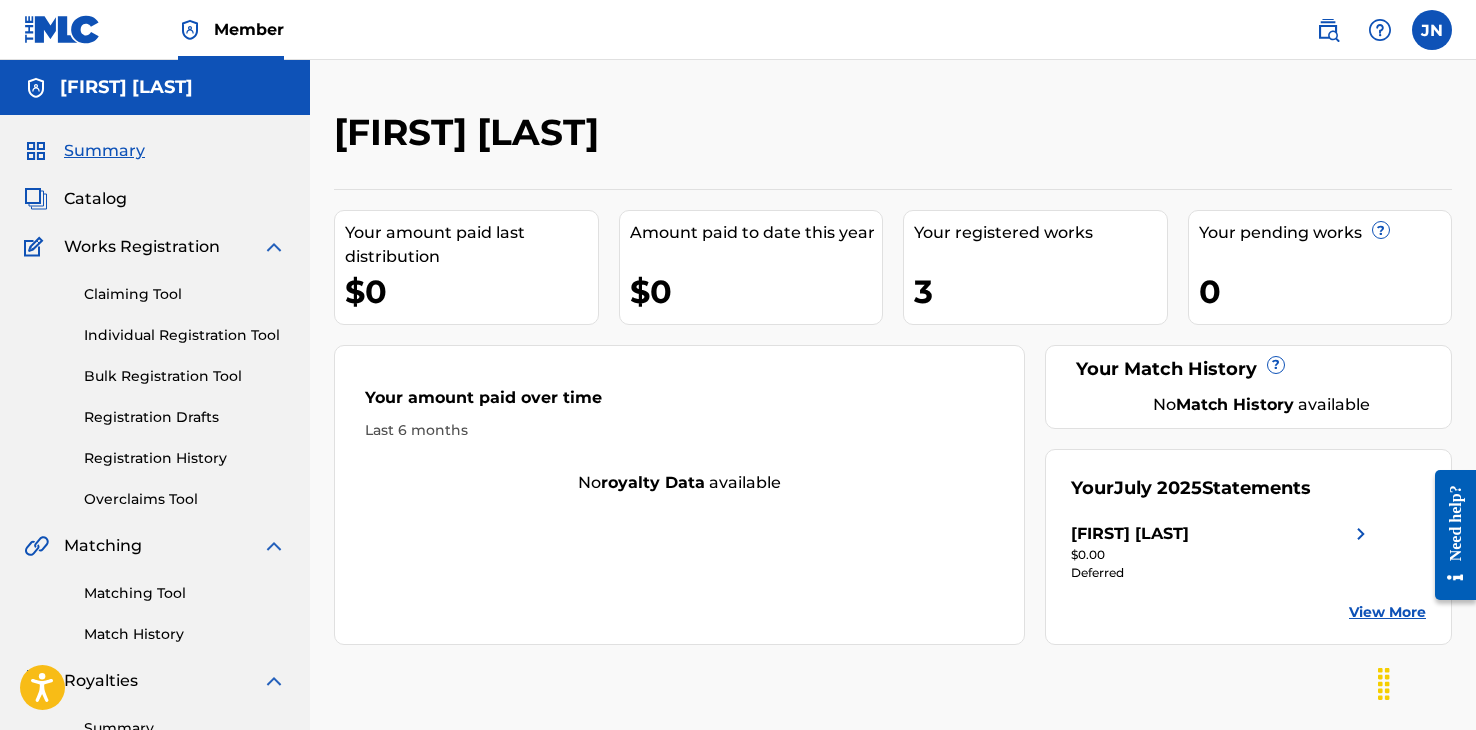 click on "[FIRST] [LAST]" at bounding box center (1222, 534) 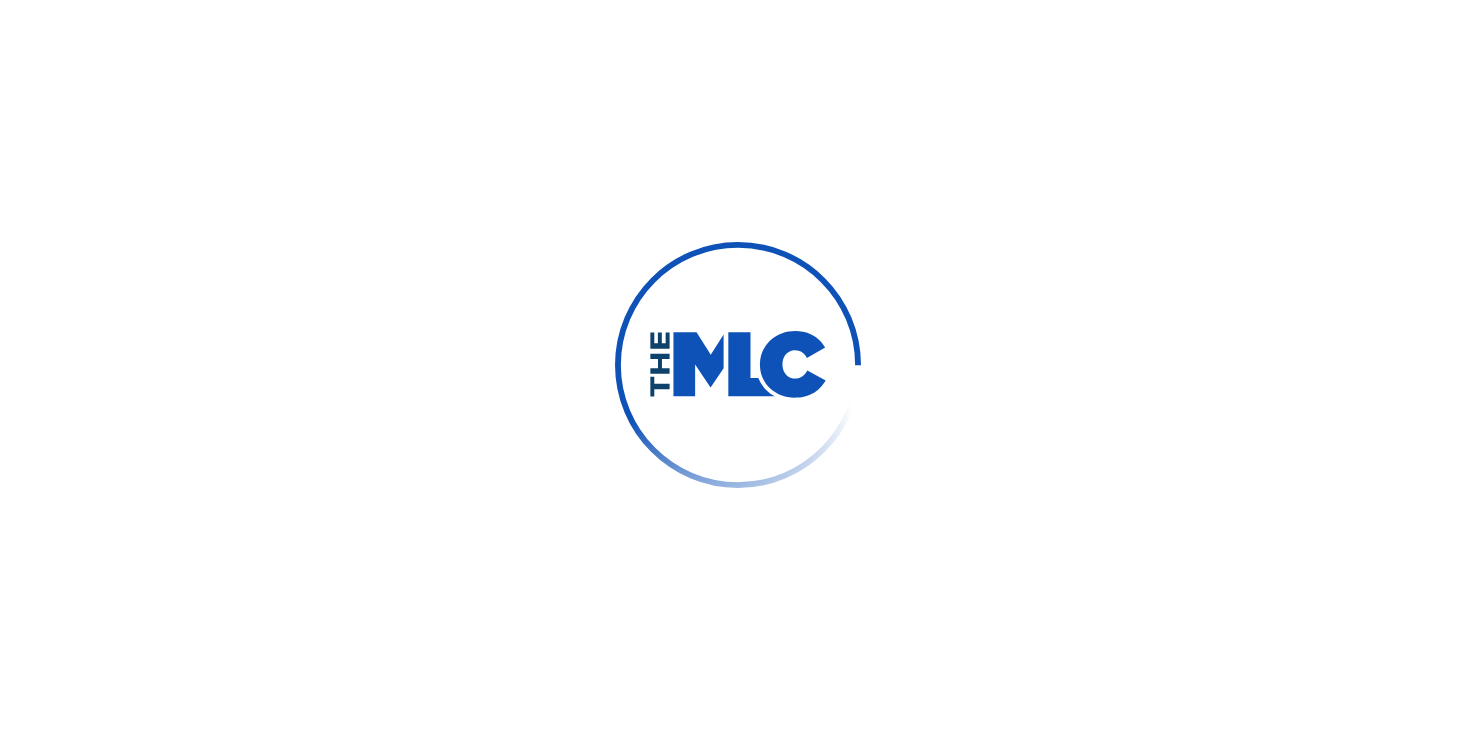 scroll, scrollTop: 0, scrollLeft: 0, axis: both 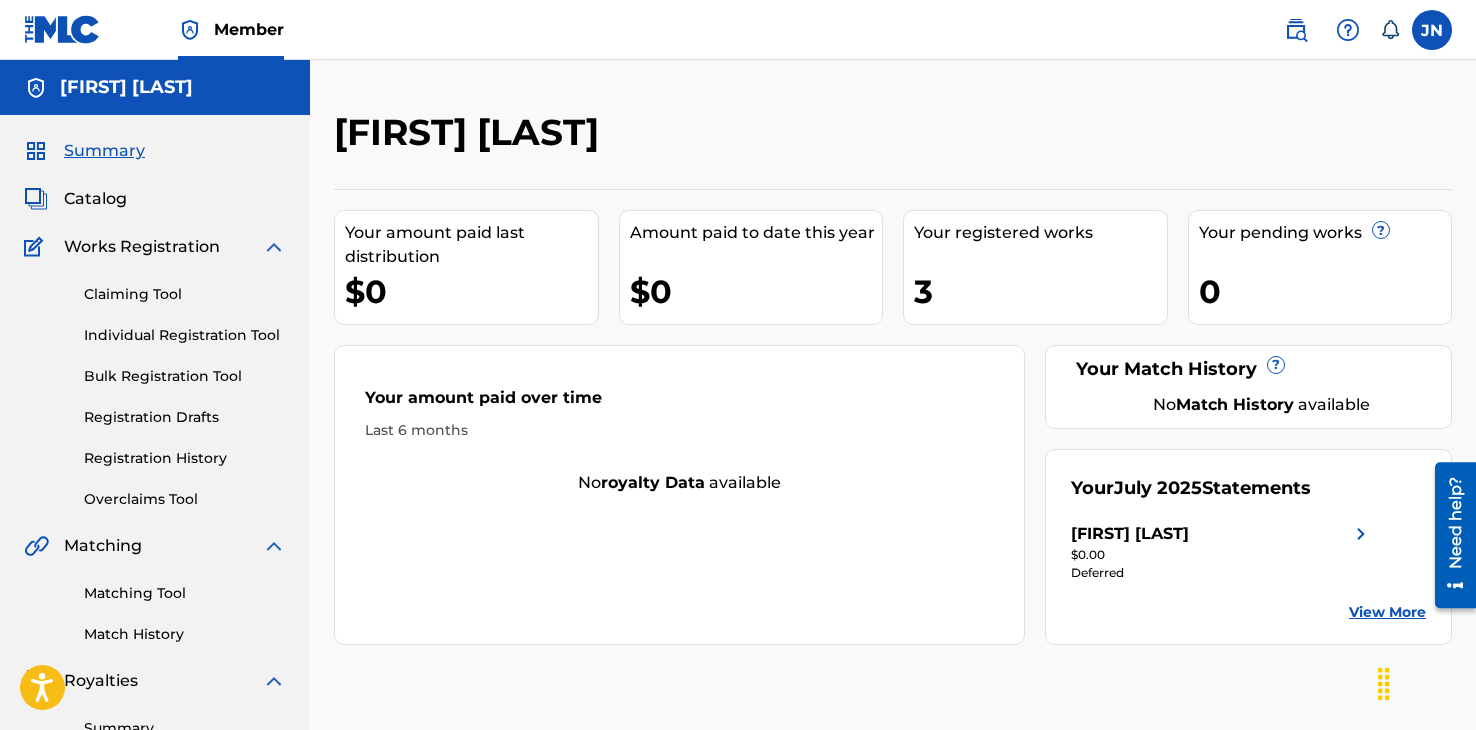 click on "Catalog" at bounding box center (95, 199) 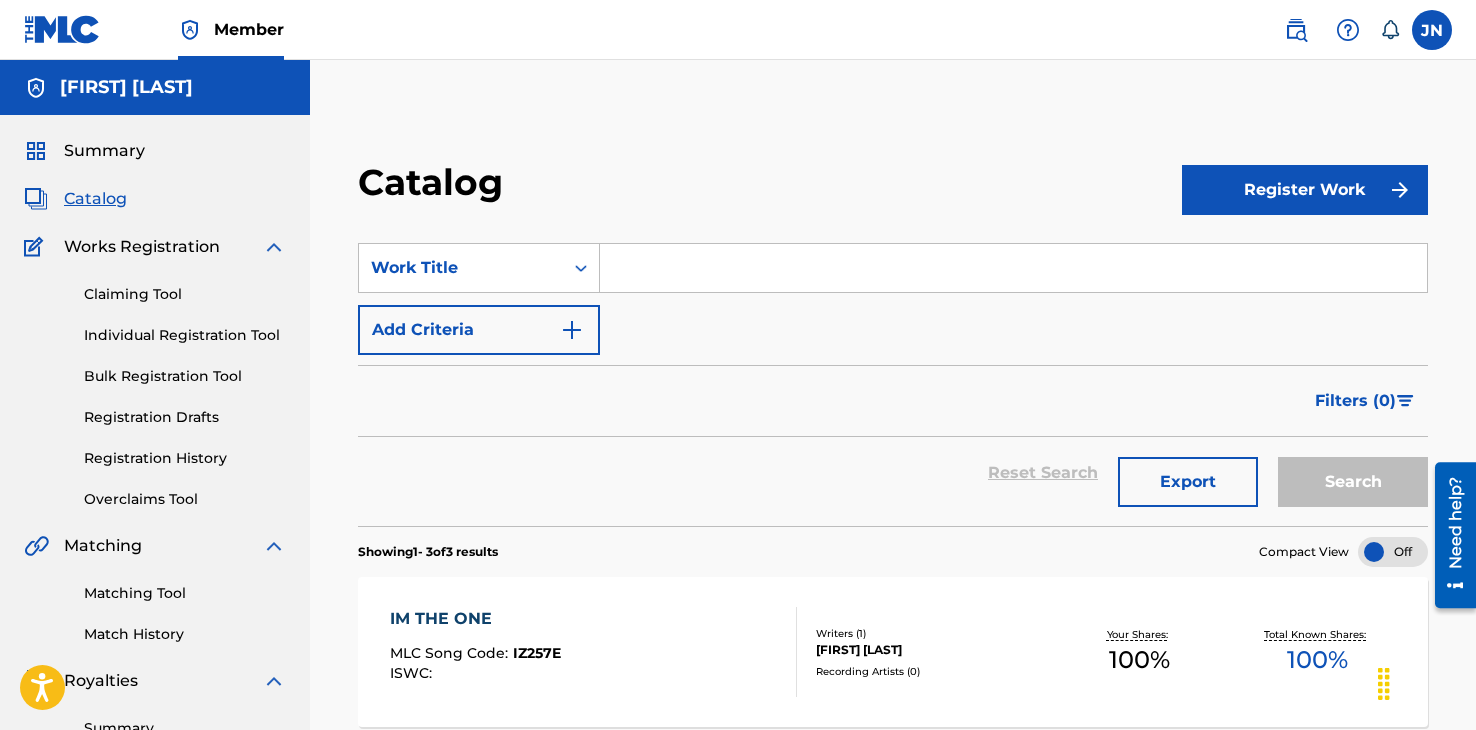 click on "Summary" at bounding box center [104, 151] 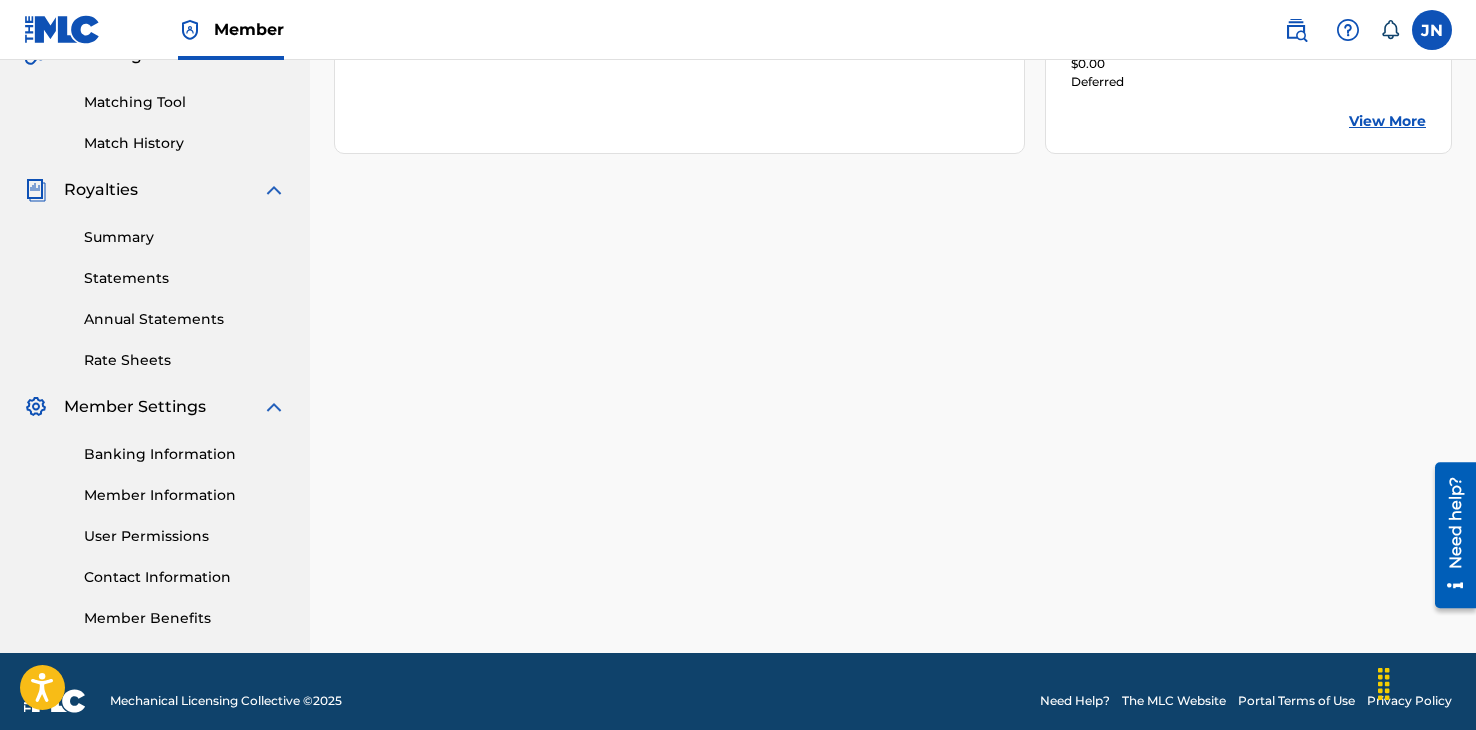 scroll, scrollTop: 509, scrollLeft: 0, axis: vertical 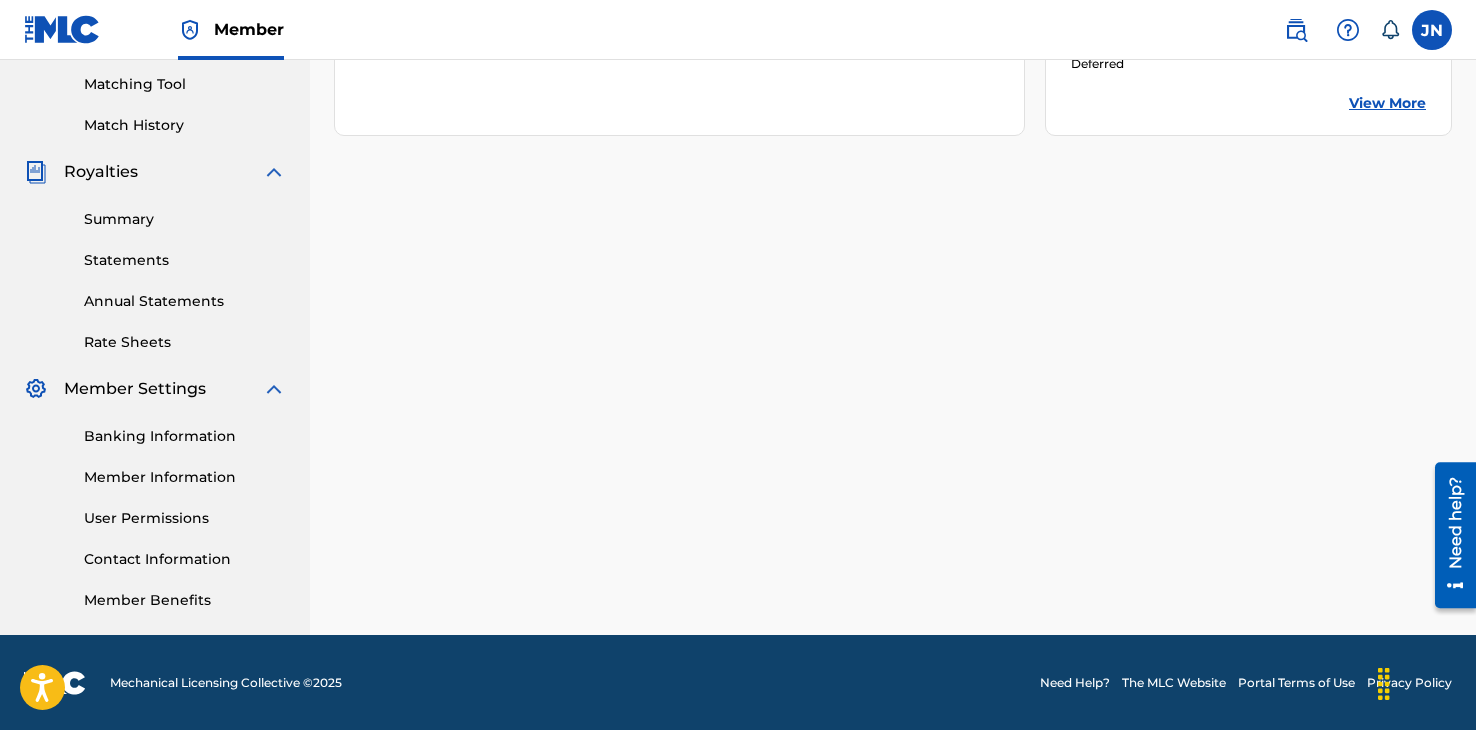 click on "Statements" at bounding box center [185, 260] 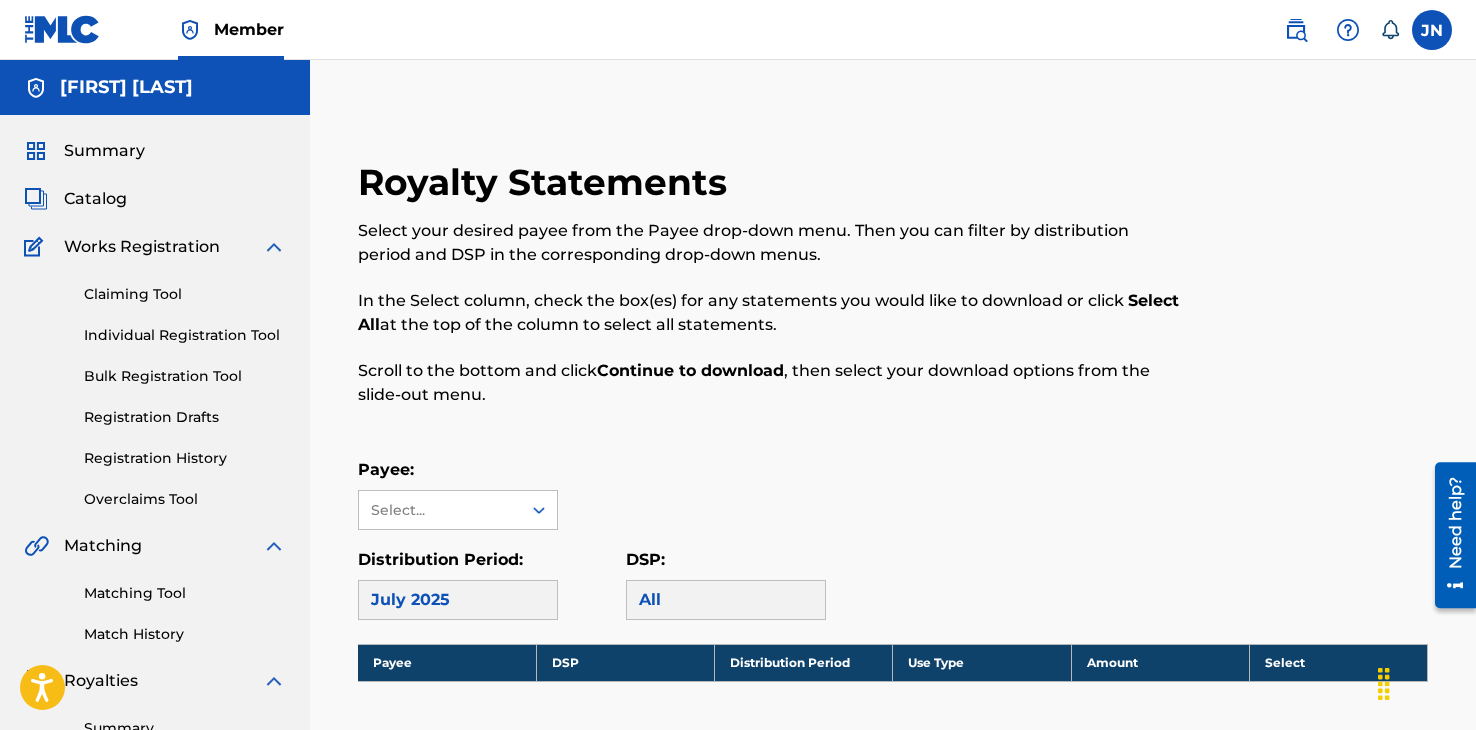 click on "Summary" at bounding box center [104, 151] 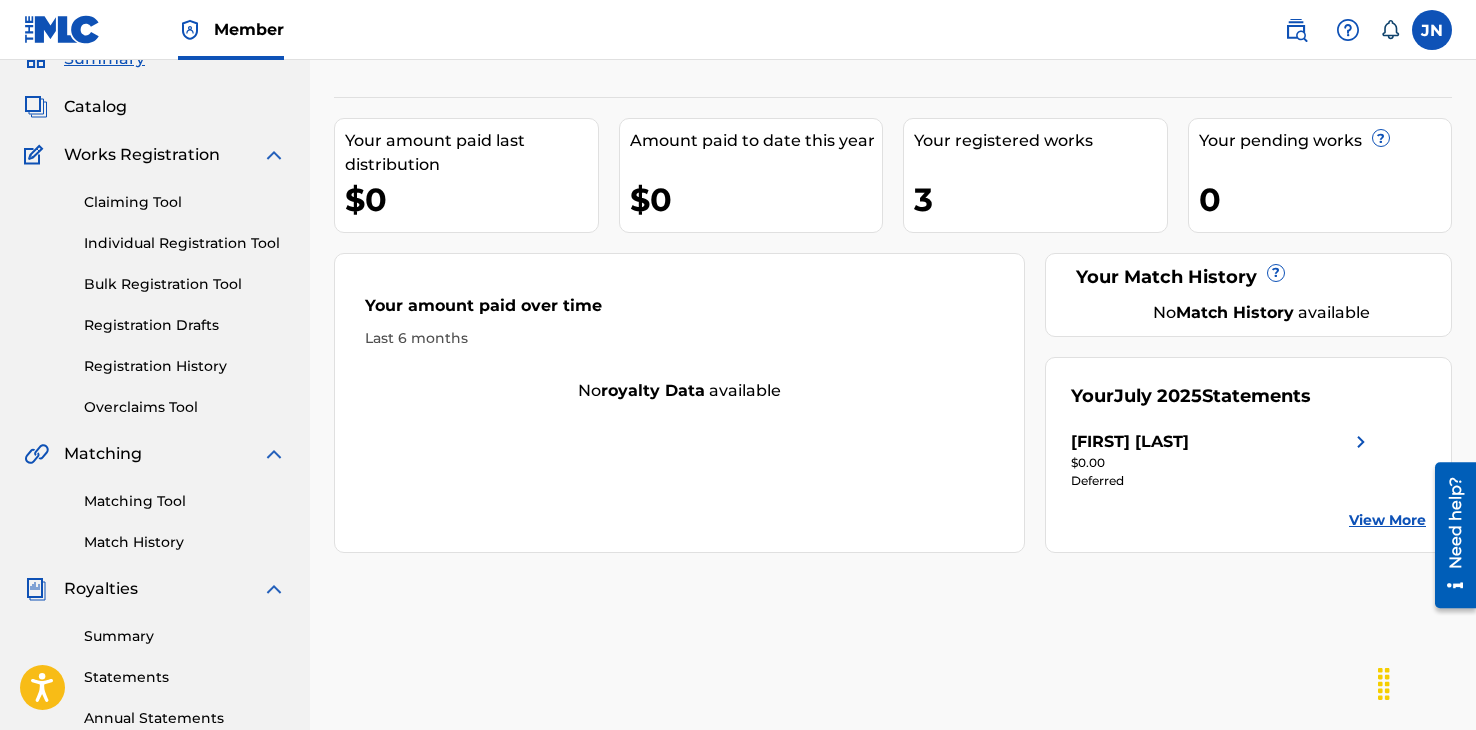 scroll, scrollTop: 100, scrollLeft: 0, axis: vertical 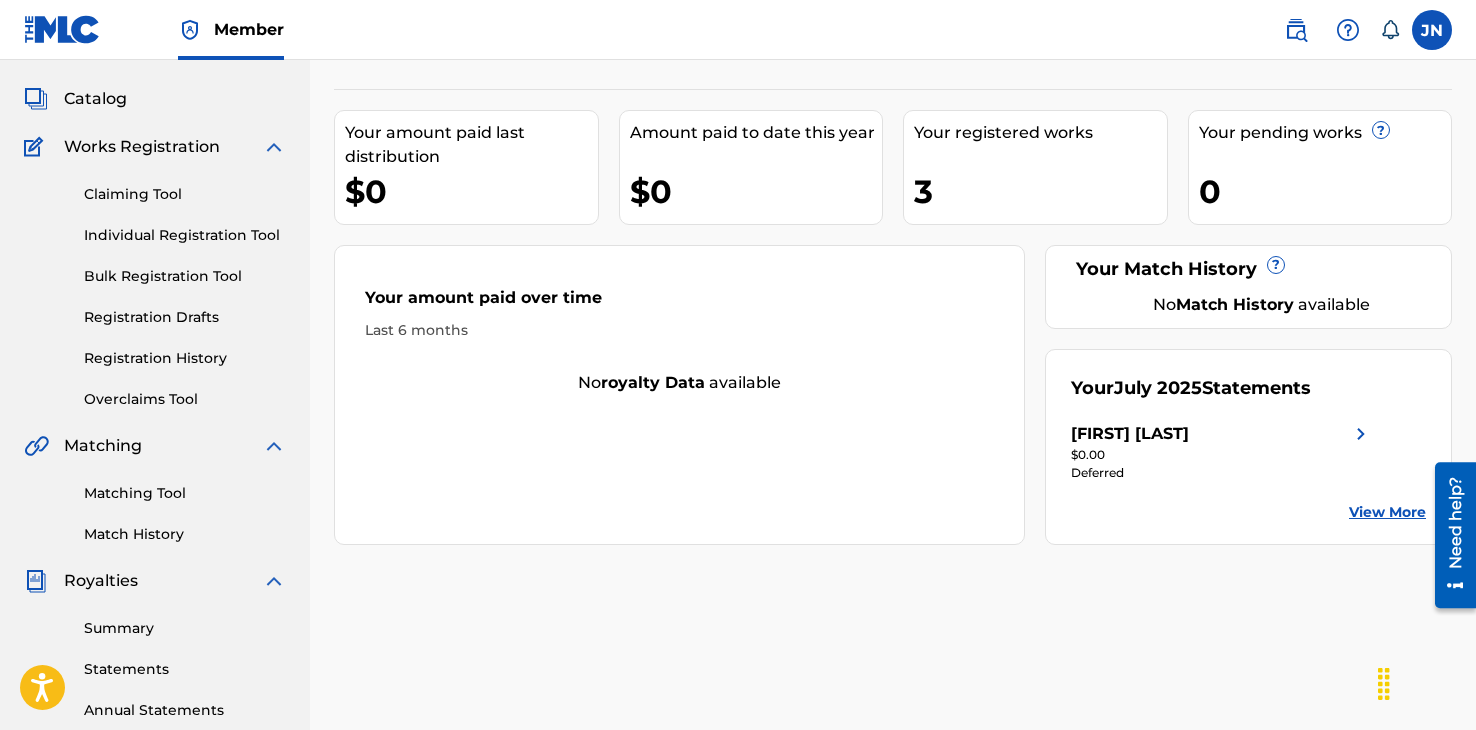 click at bounding box center [1296, 30] 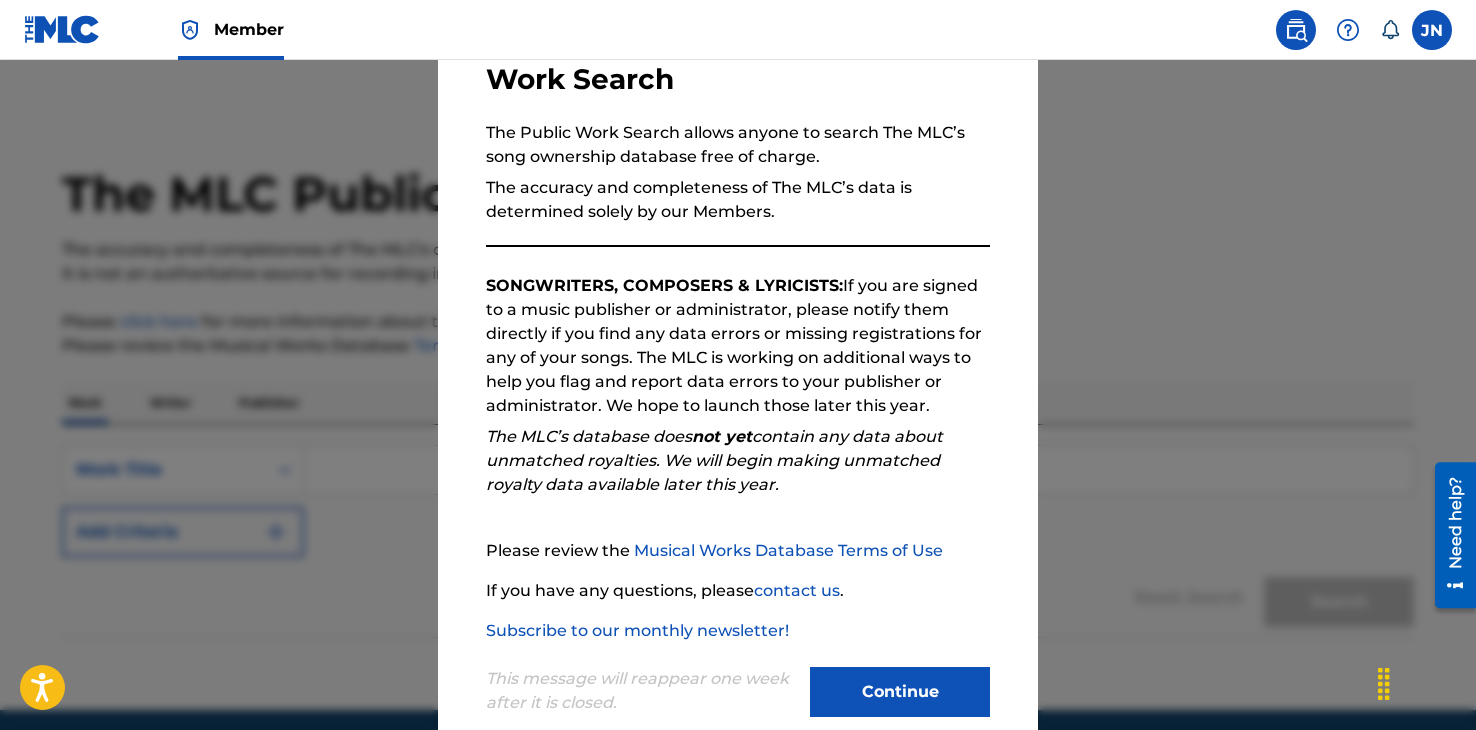 scroll, scrollTop: 184, scrollLeft: 0, axis: vertical 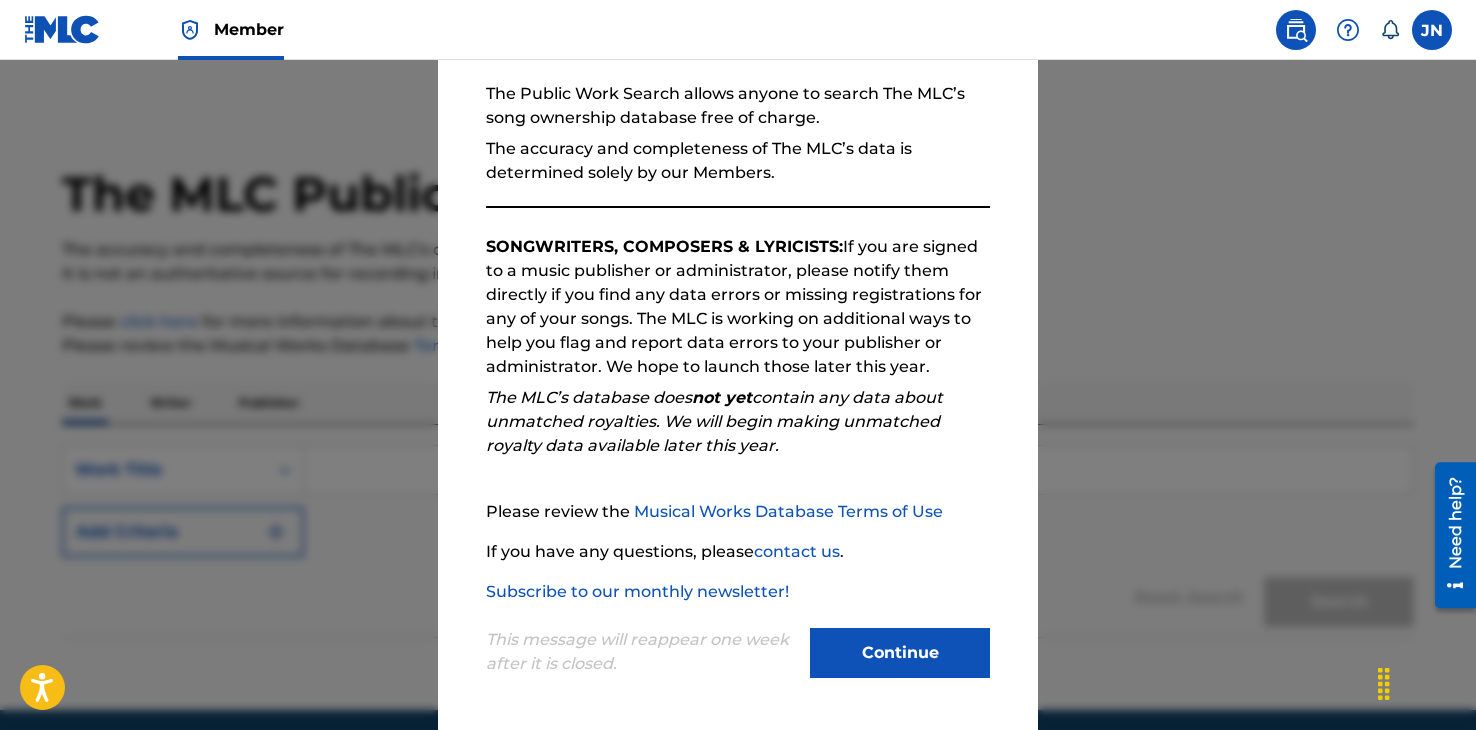 click at bounding box center [1348, 30] 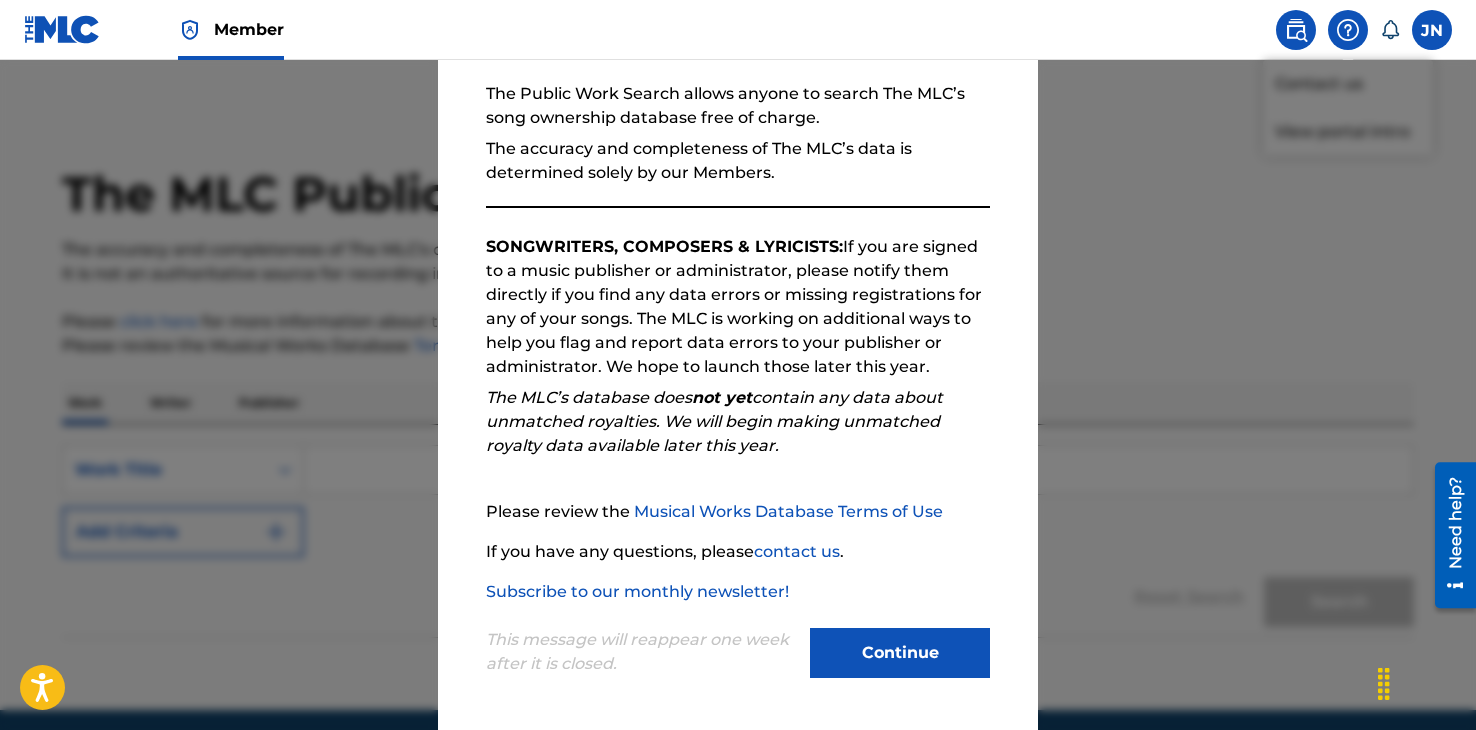 click at bounding box center (738, 425) 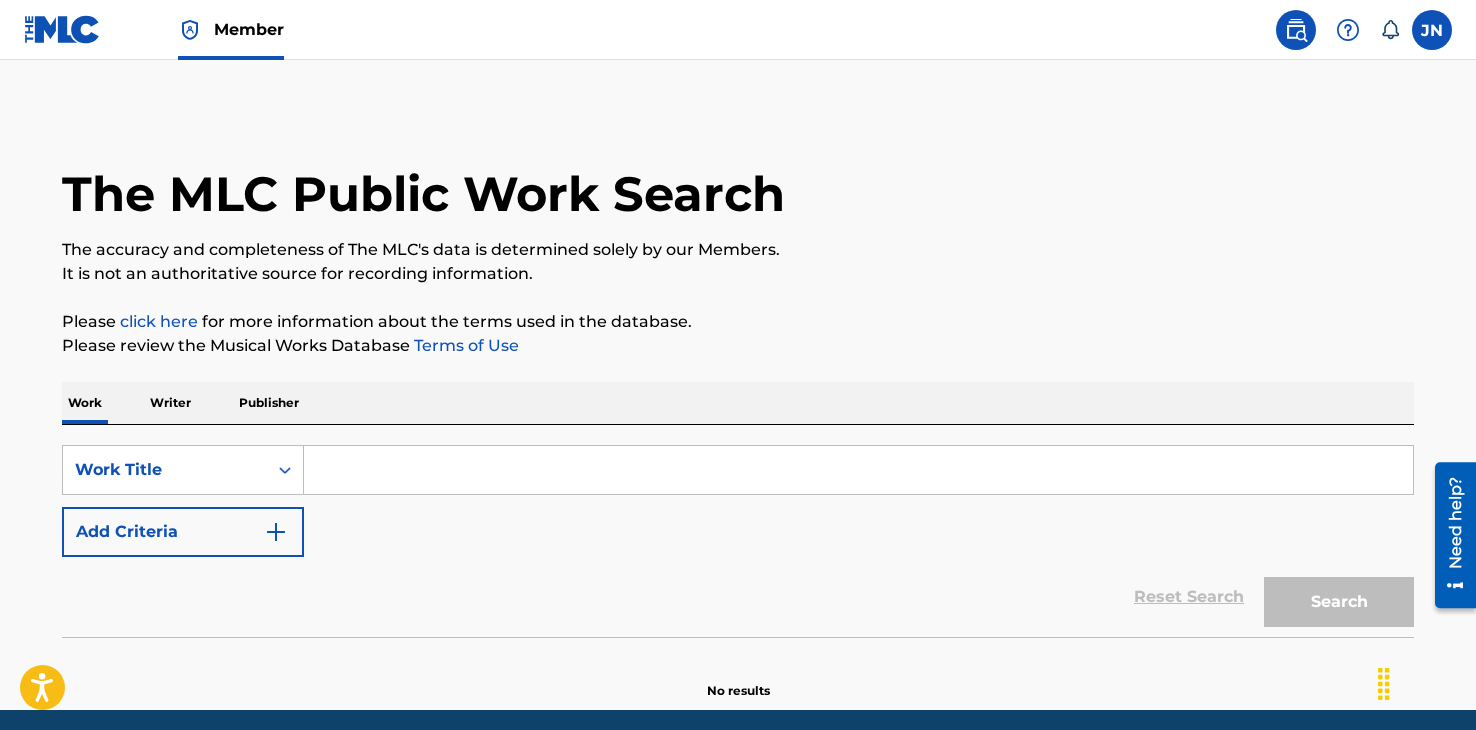 click at bounding box center [1348, 30] 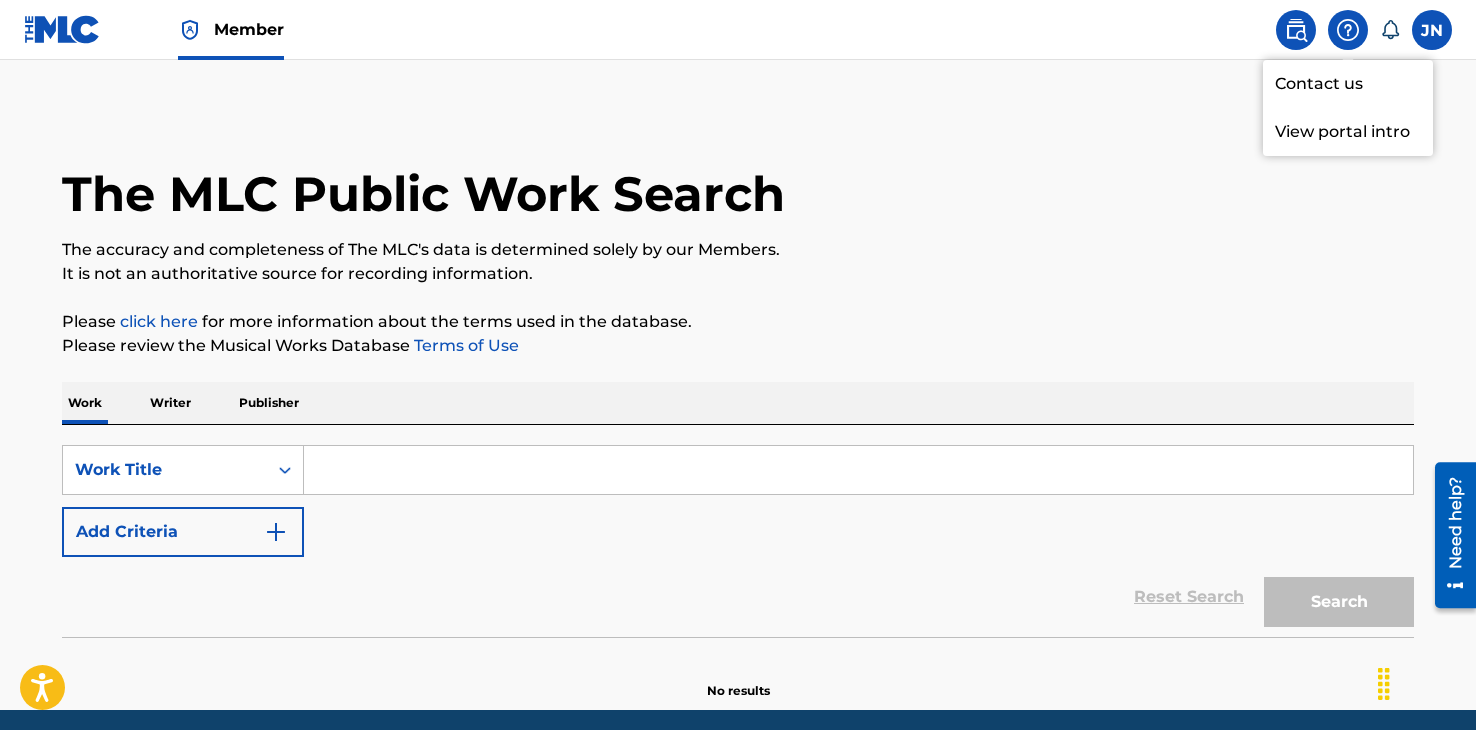 click on "View portal intro" at bounding box center (1348, 132) 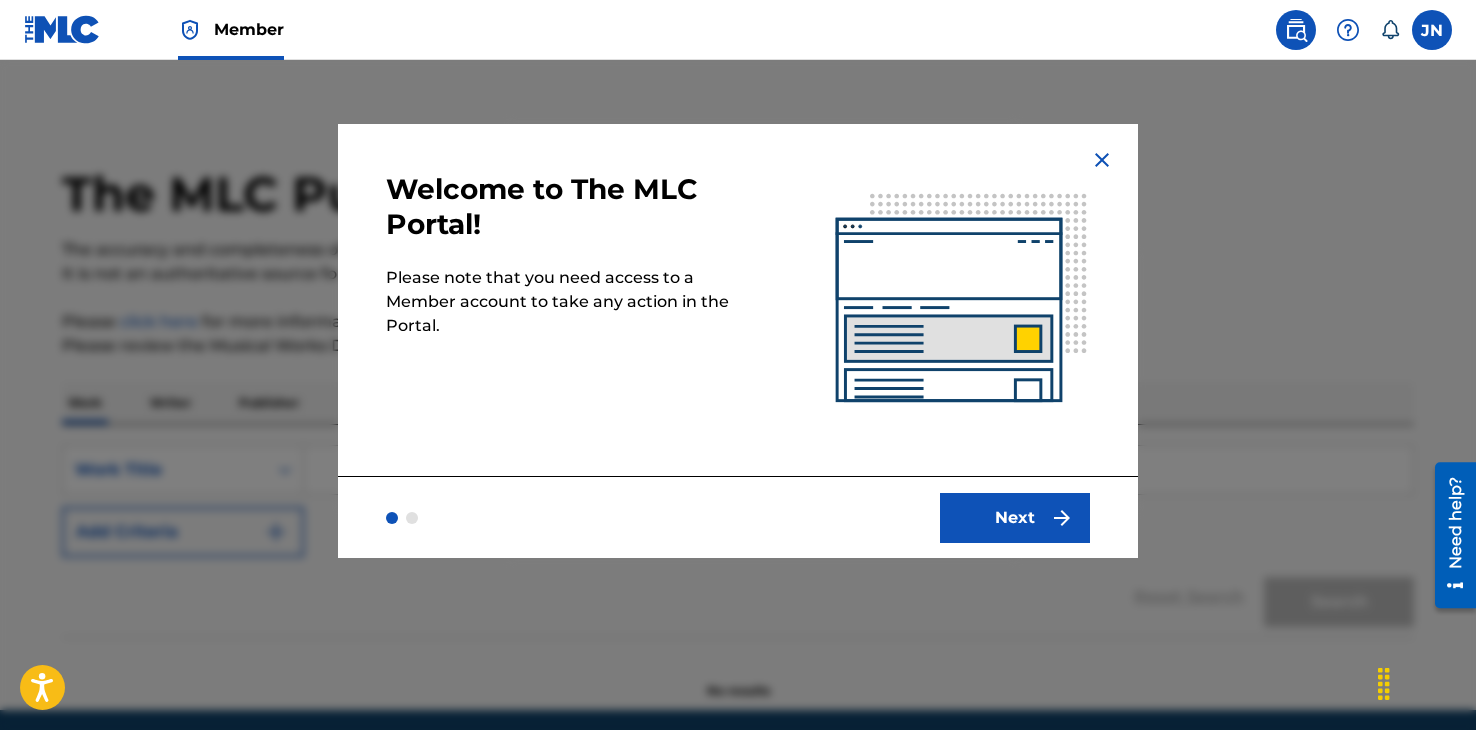click on "Next" at bounding box center [1015, 518] 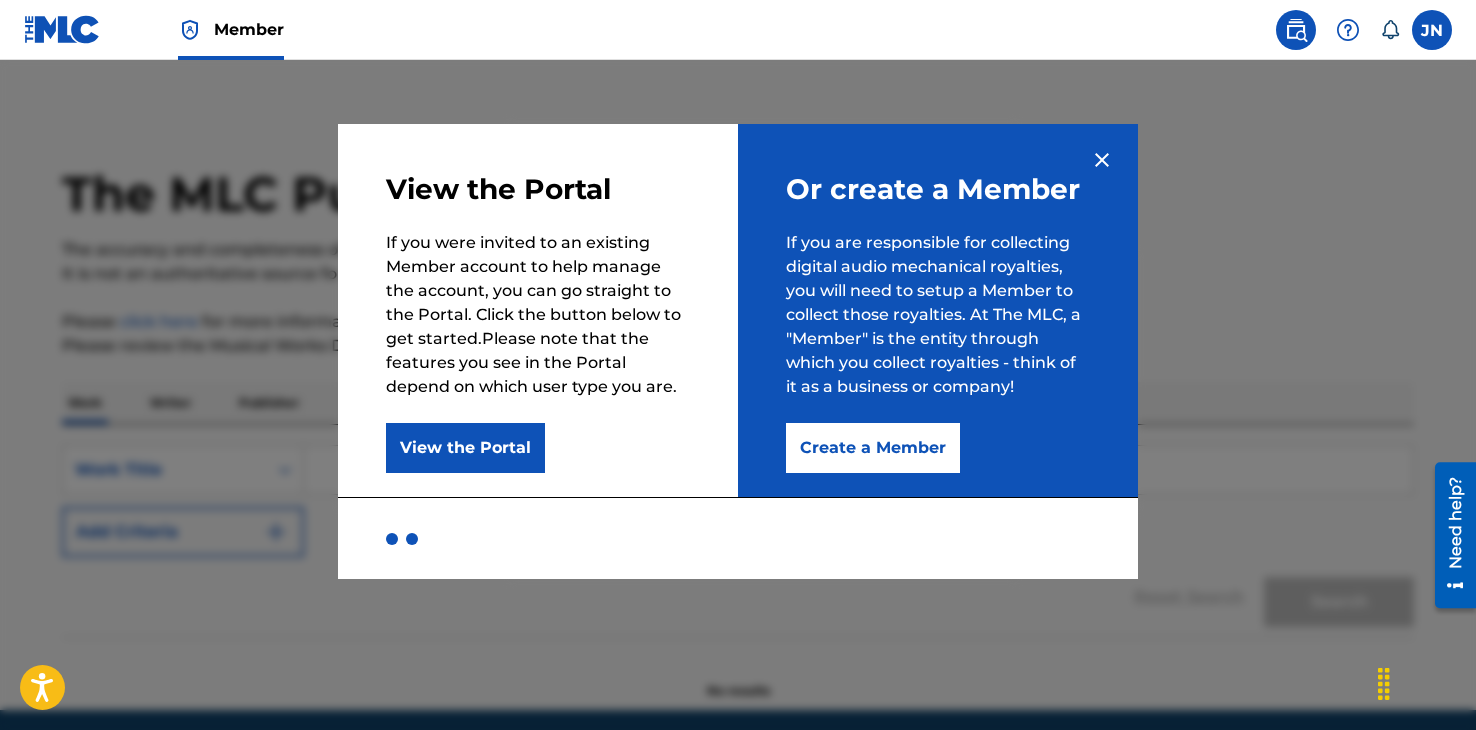 click on "View the Portal" at bounding box center [465, 448] 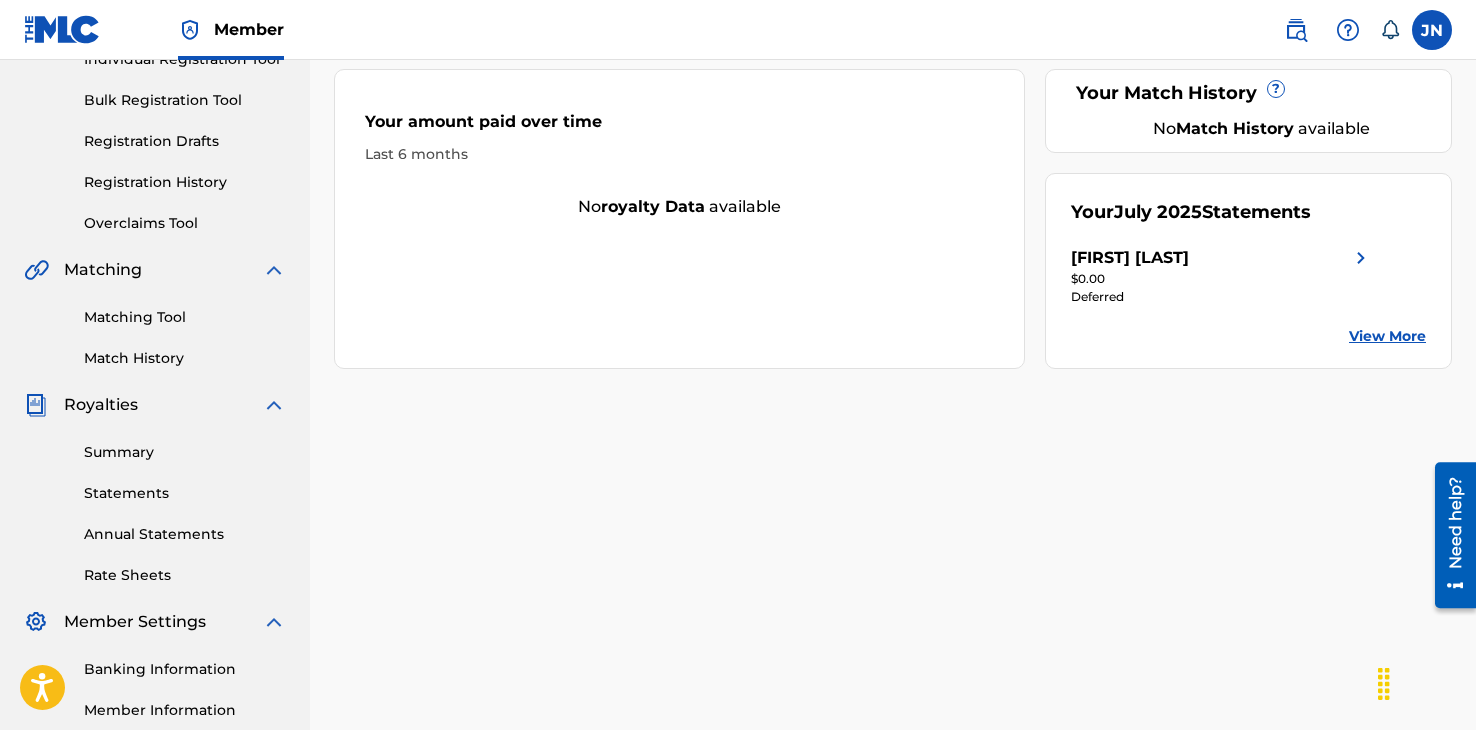 scroll, scrollTop: 0, scrollLeft: 0, axis: both 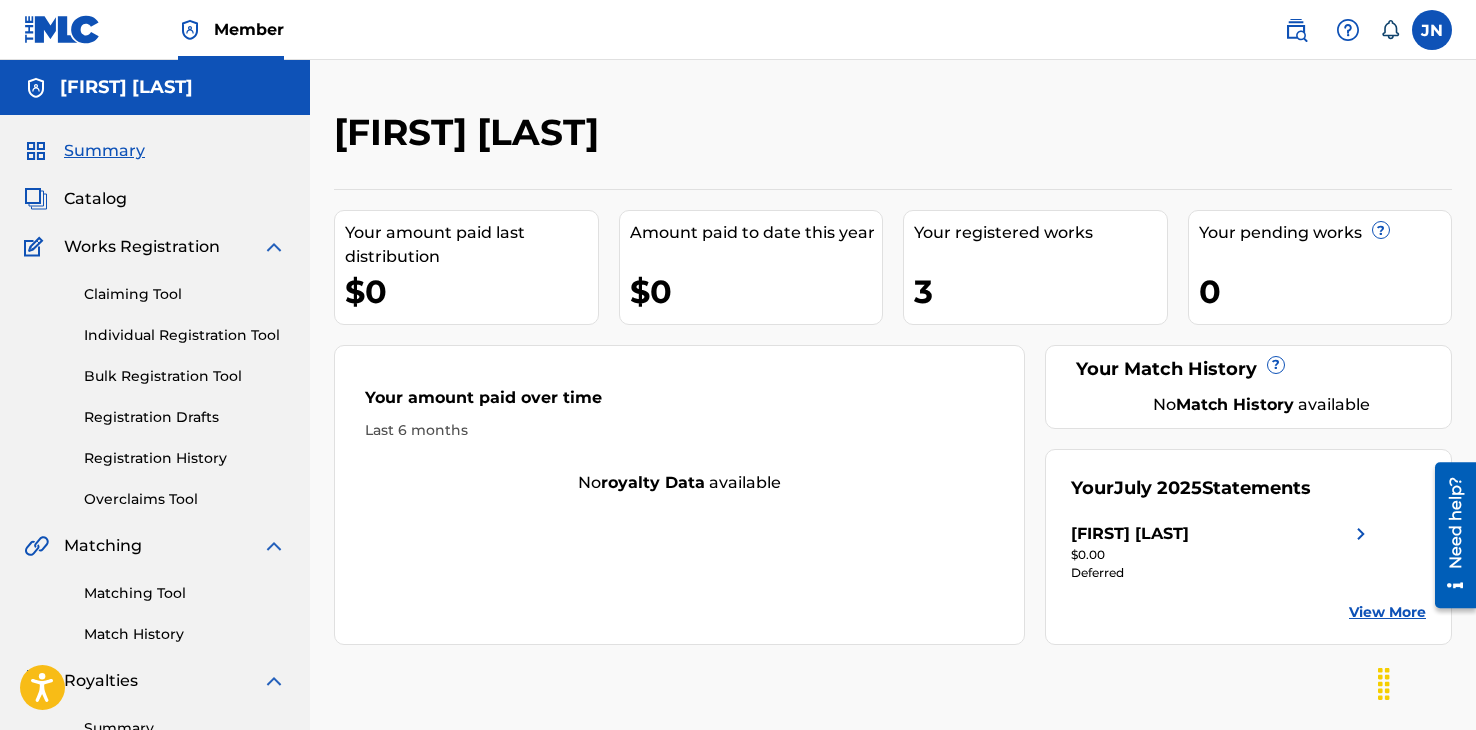 click at bounding box center (190, 30) 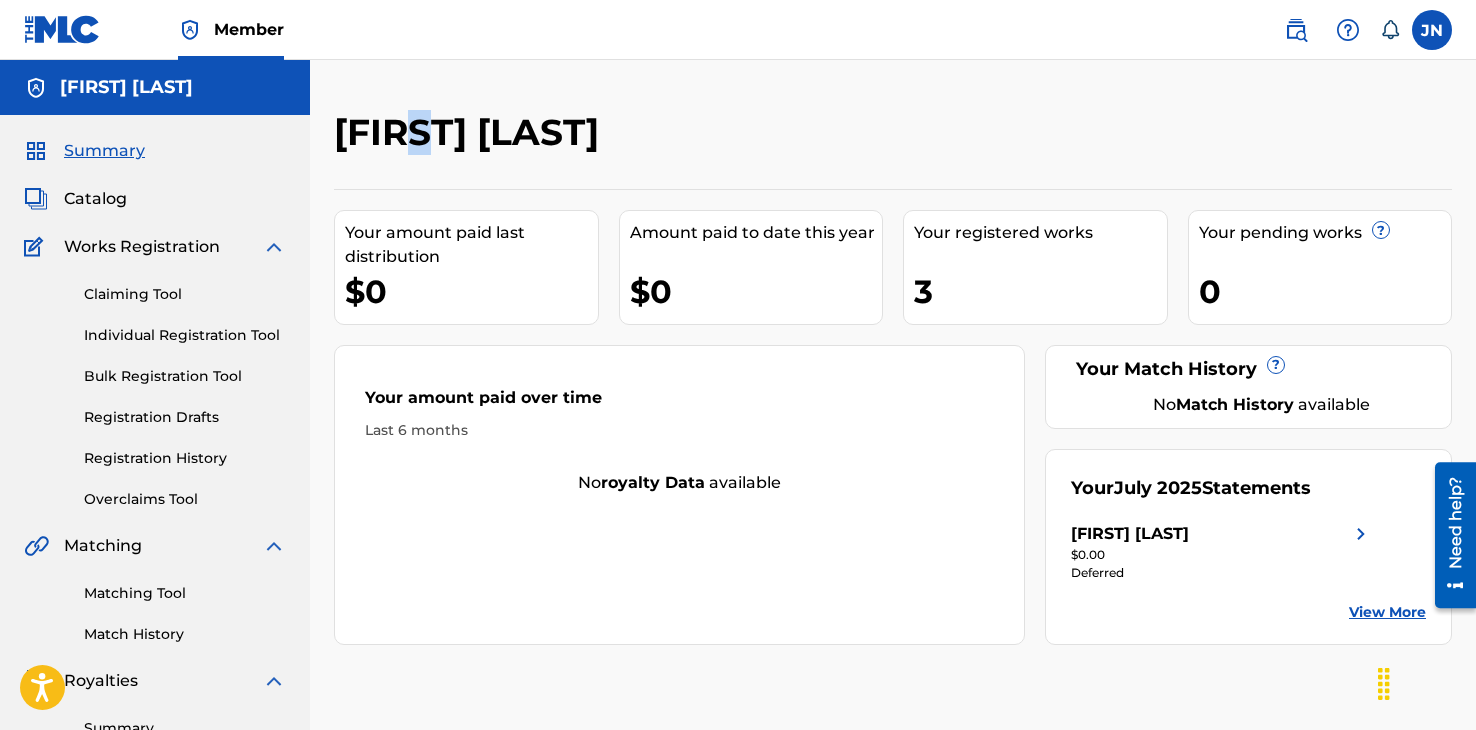 click on "Jean Alexis Ngamije" at bounding box center [471, 132] 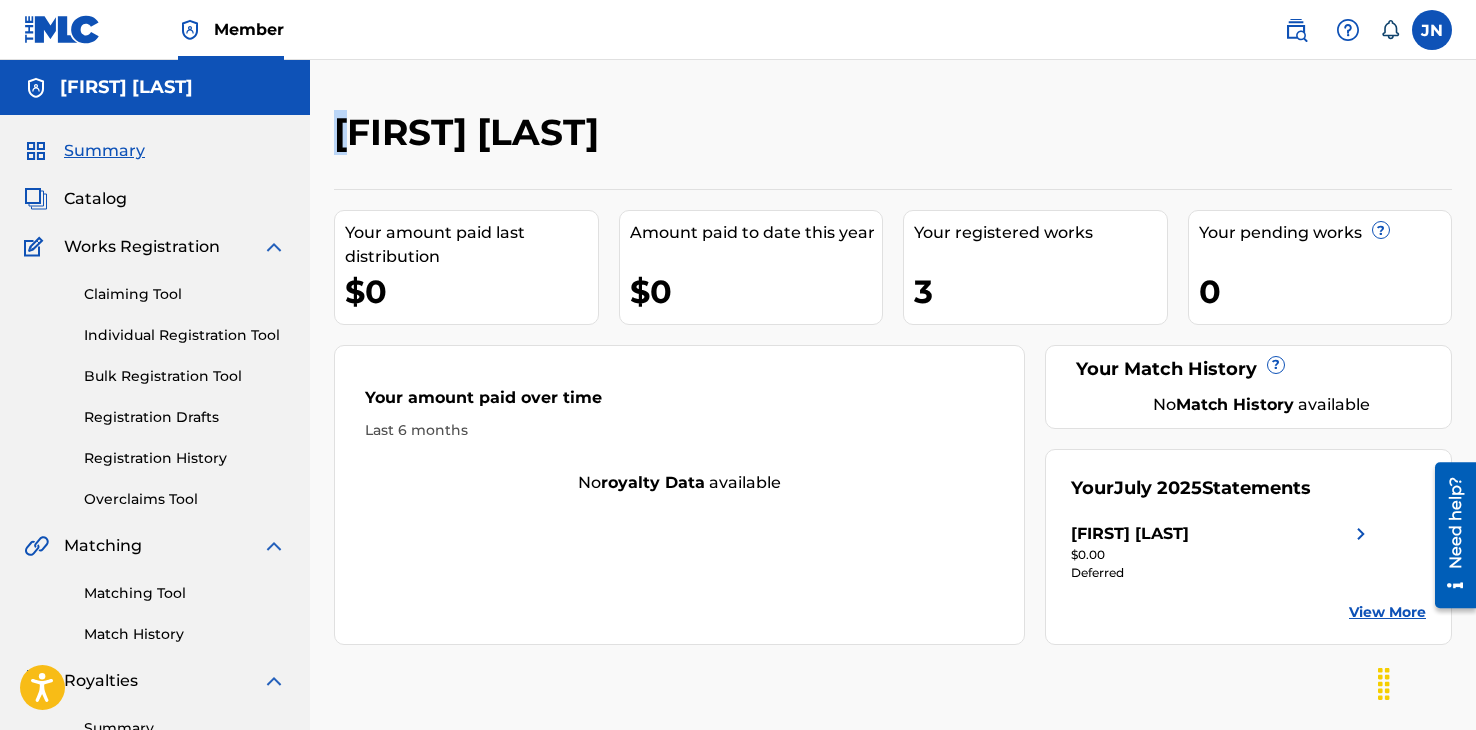 click on "Jean Alexis Ngamije" at bounding box center [471, 132] 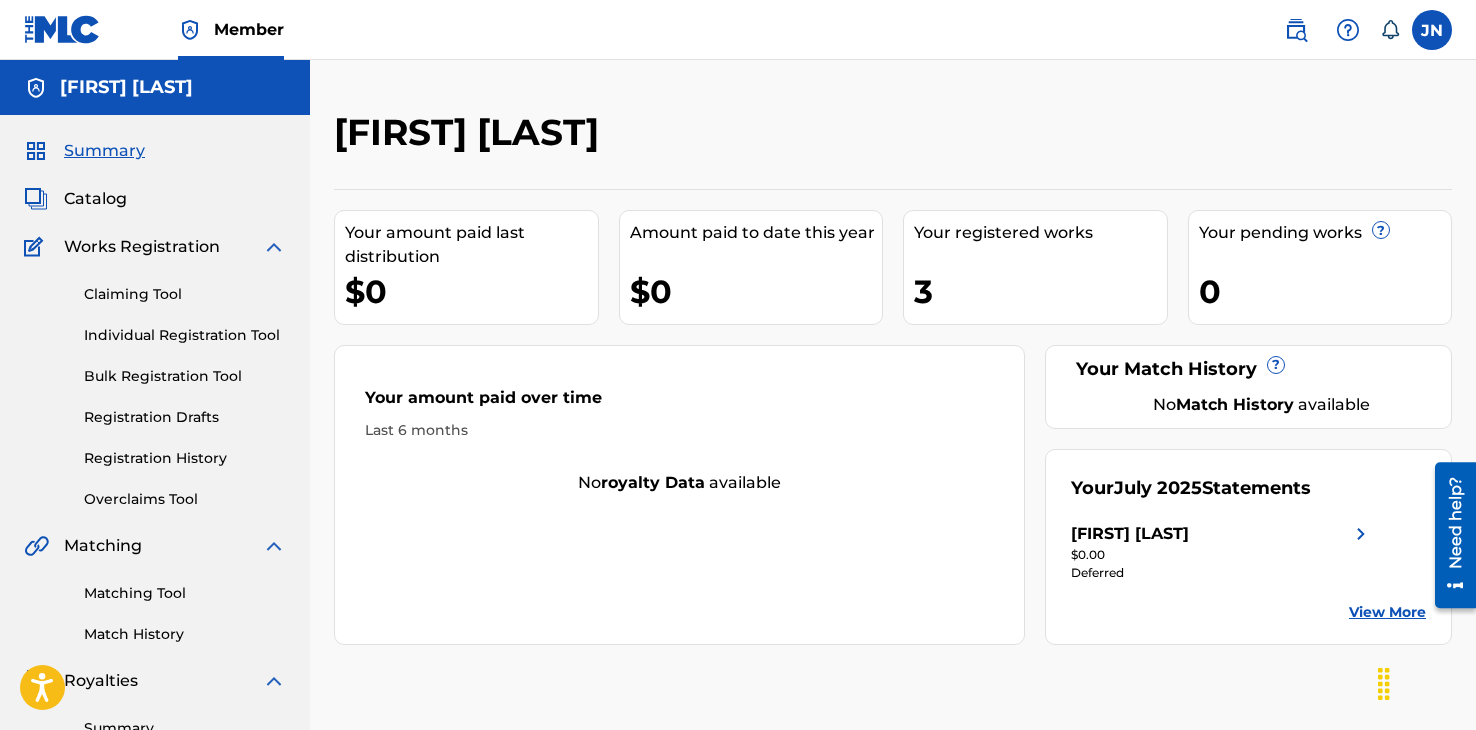 click on "Jean Alexis Ngamije" at bounding box center (471, 132) 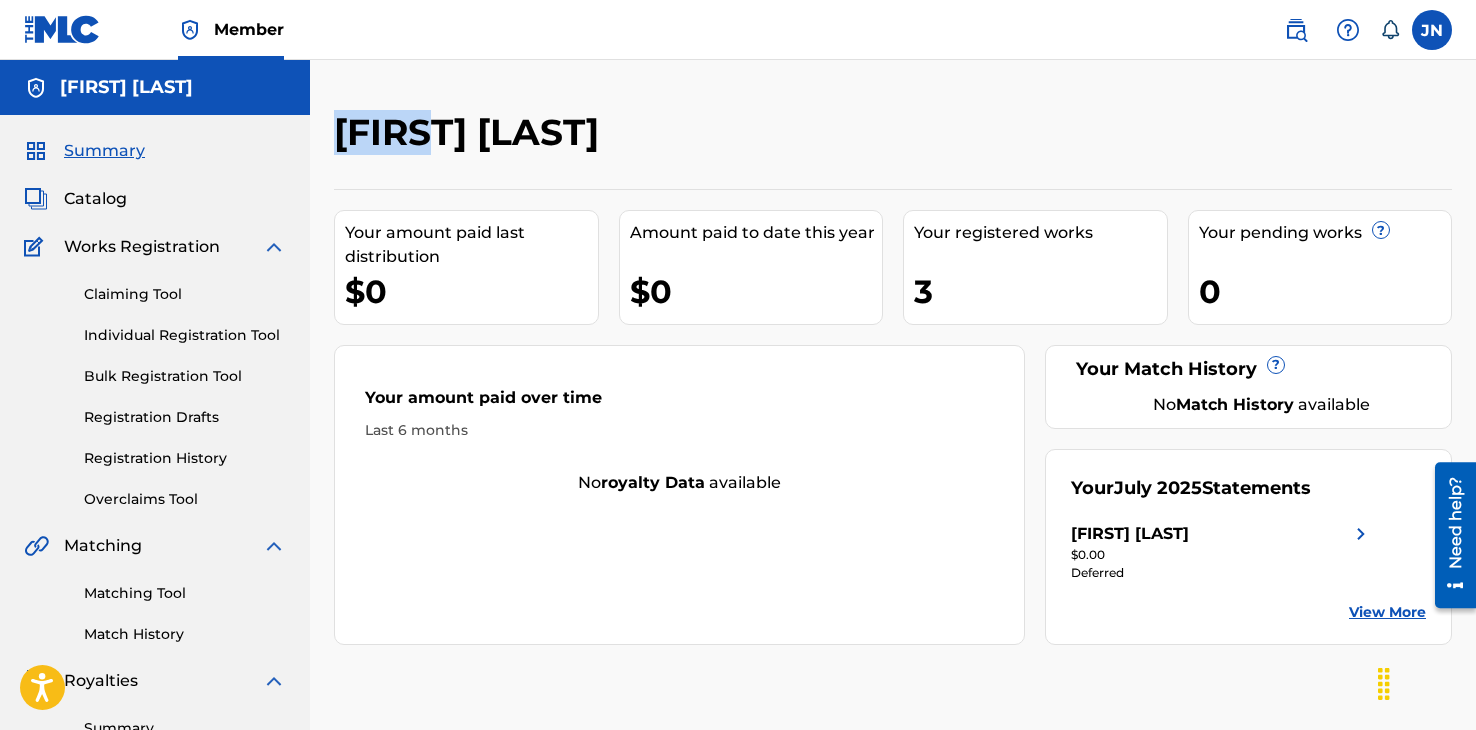 click on "Jean Alexis Ngamije" at bounding box center [471, 132] 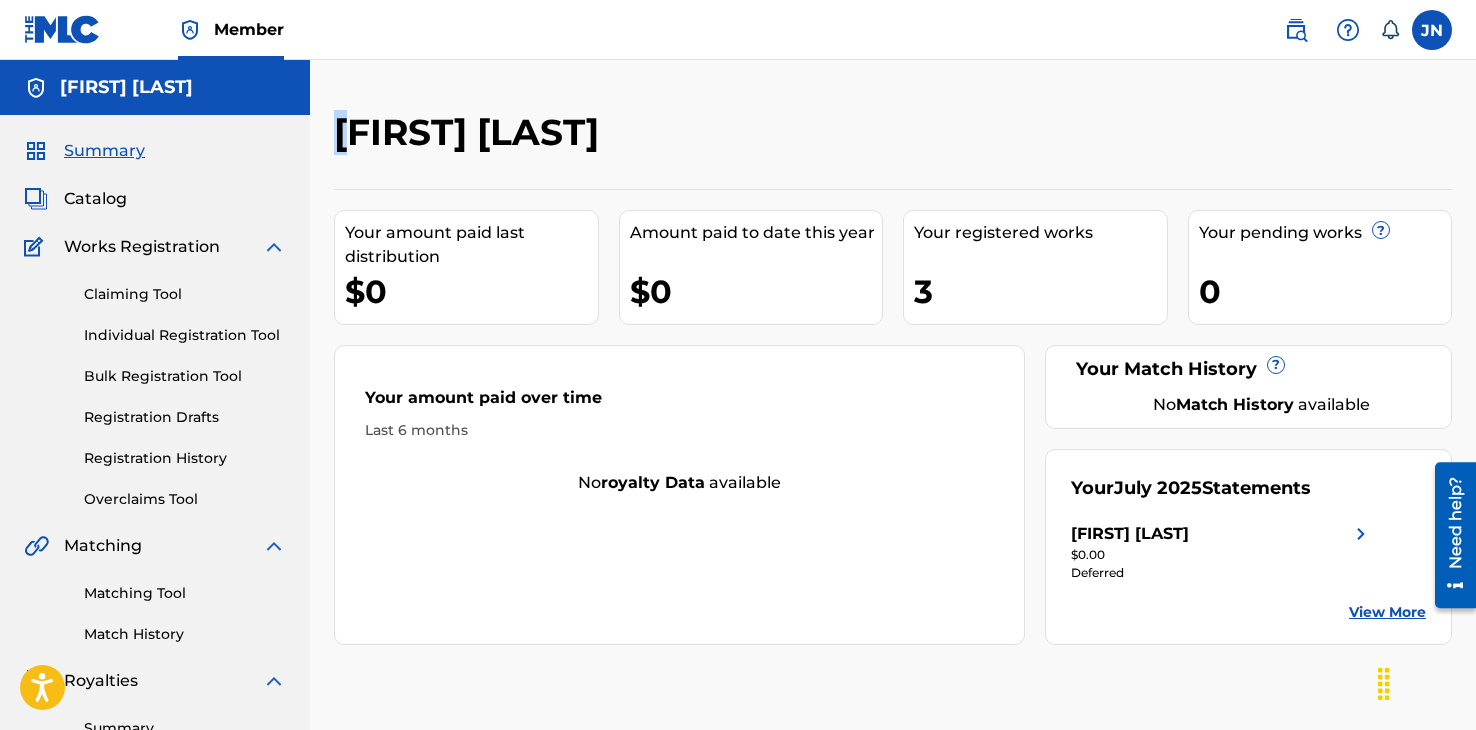 click on "Jean Alexis Ngamije" at bounding box center (471, 132) 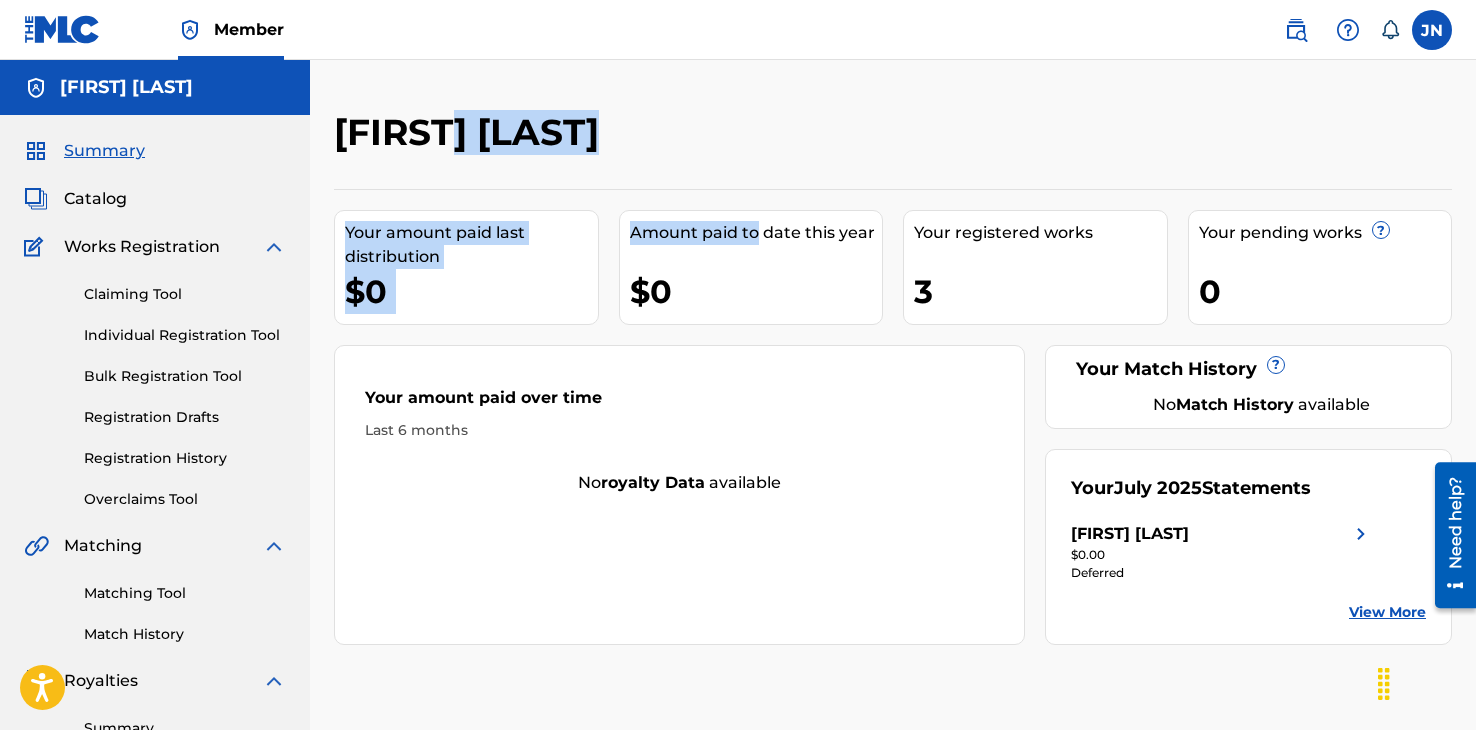 drag, startPoint x: 753, startPoint y: 172, endPoint x: 551, endPoint y: 119, distance: 208.83725 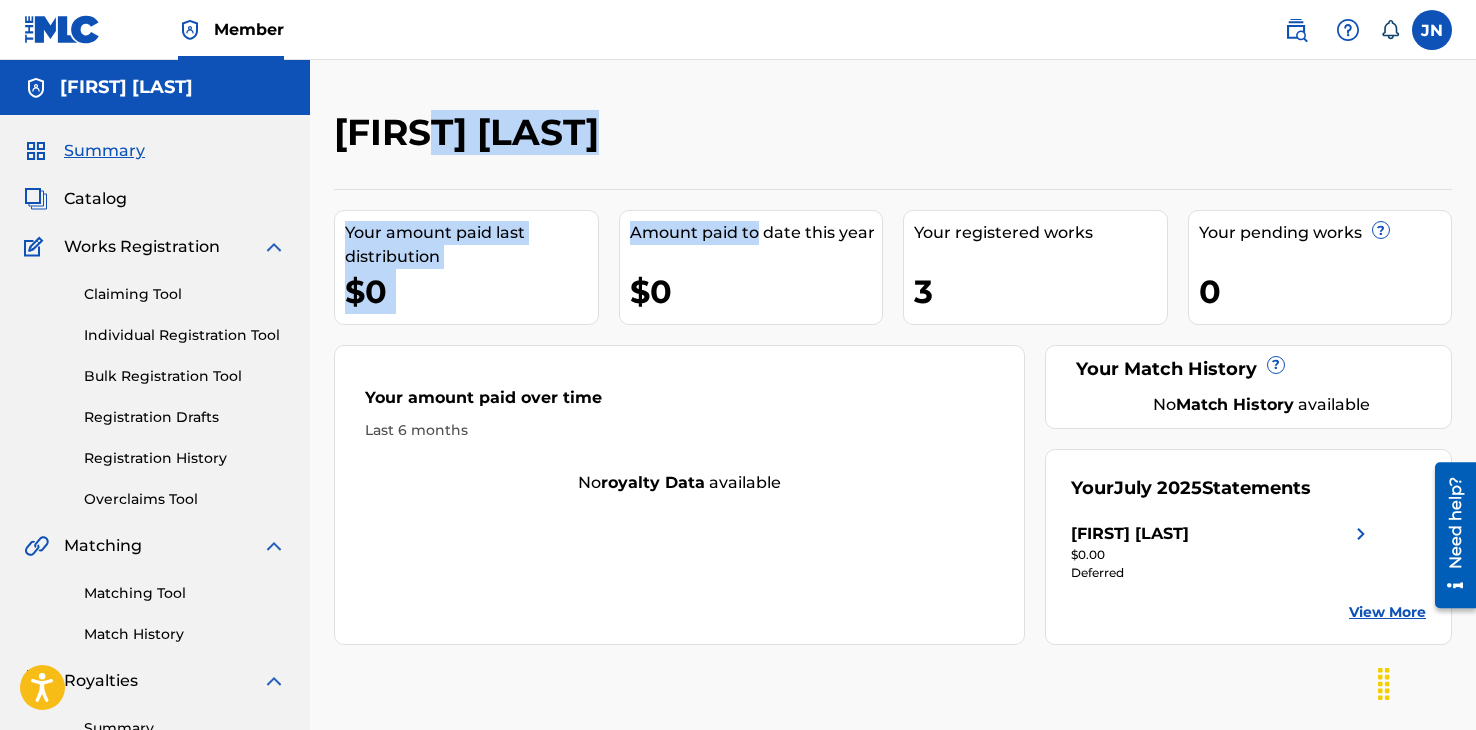 click on "Jean Alexis Ngamije" at bounding box center [471, 132] 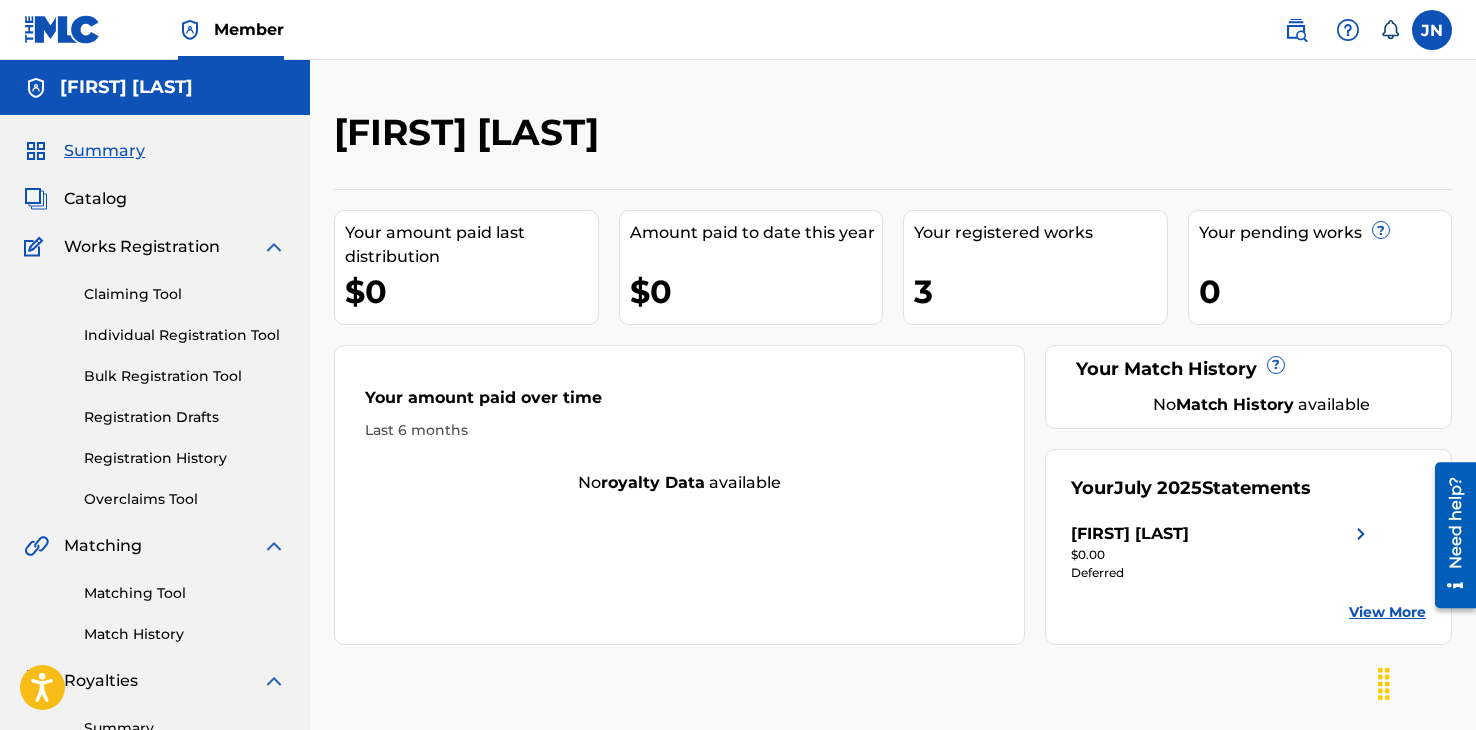 drag, startPoint x: 343, startPoint y: 131, endPoint x: 753, endPoint y: 158, distance: 410.88806 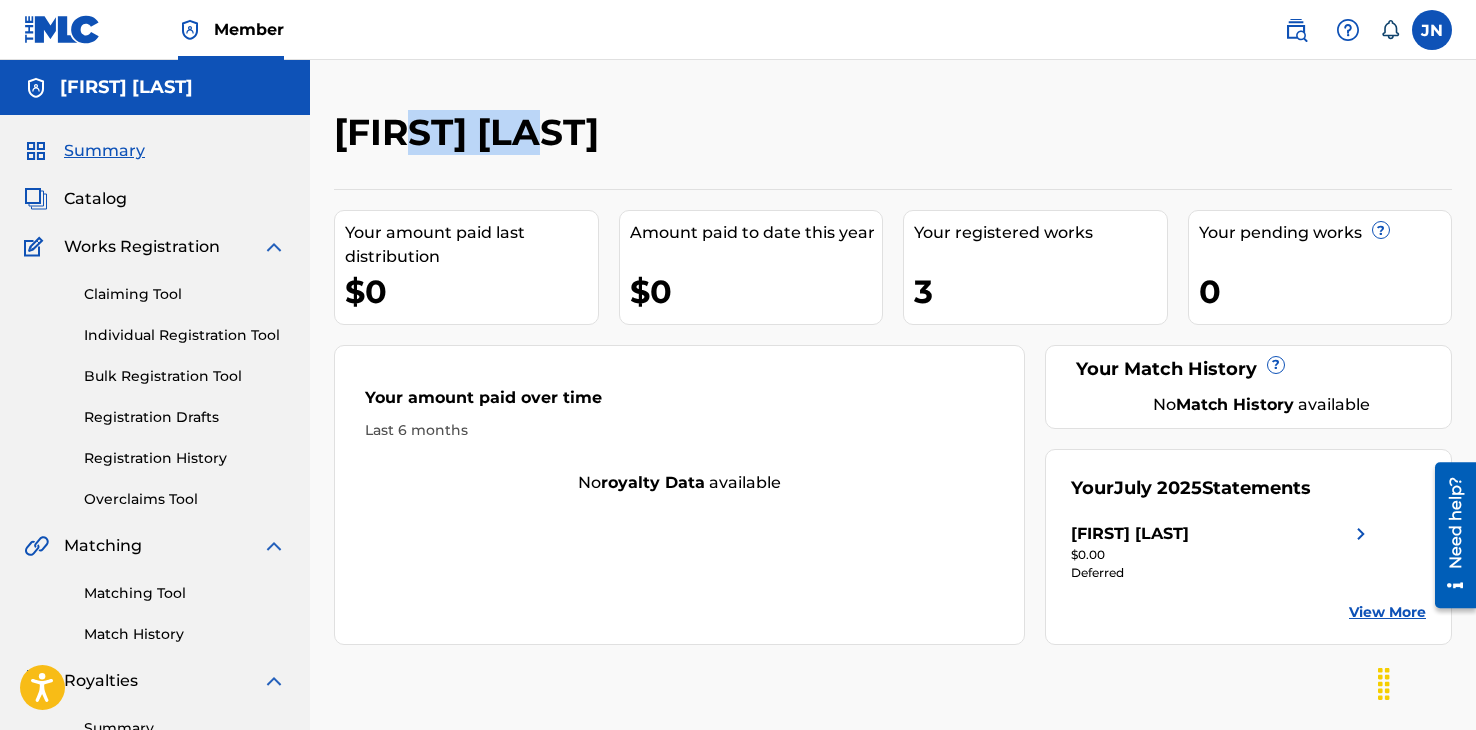 drag, startPoint x: 448, startPoint y: 133, endPoint x: 407, endPoint y: 125, distance: 41.773197 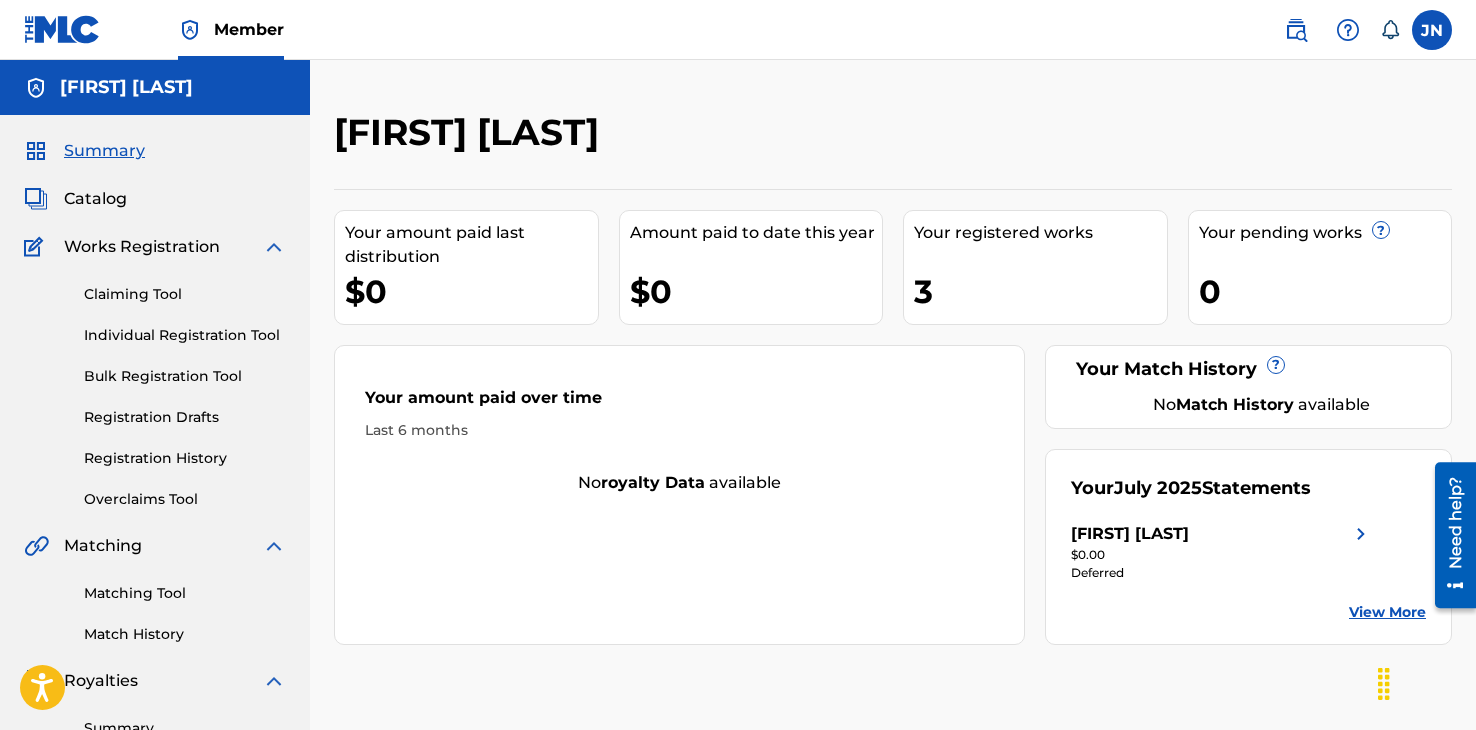 click on "Jean Alexis Ngamije" at bounding box center (471, 132) 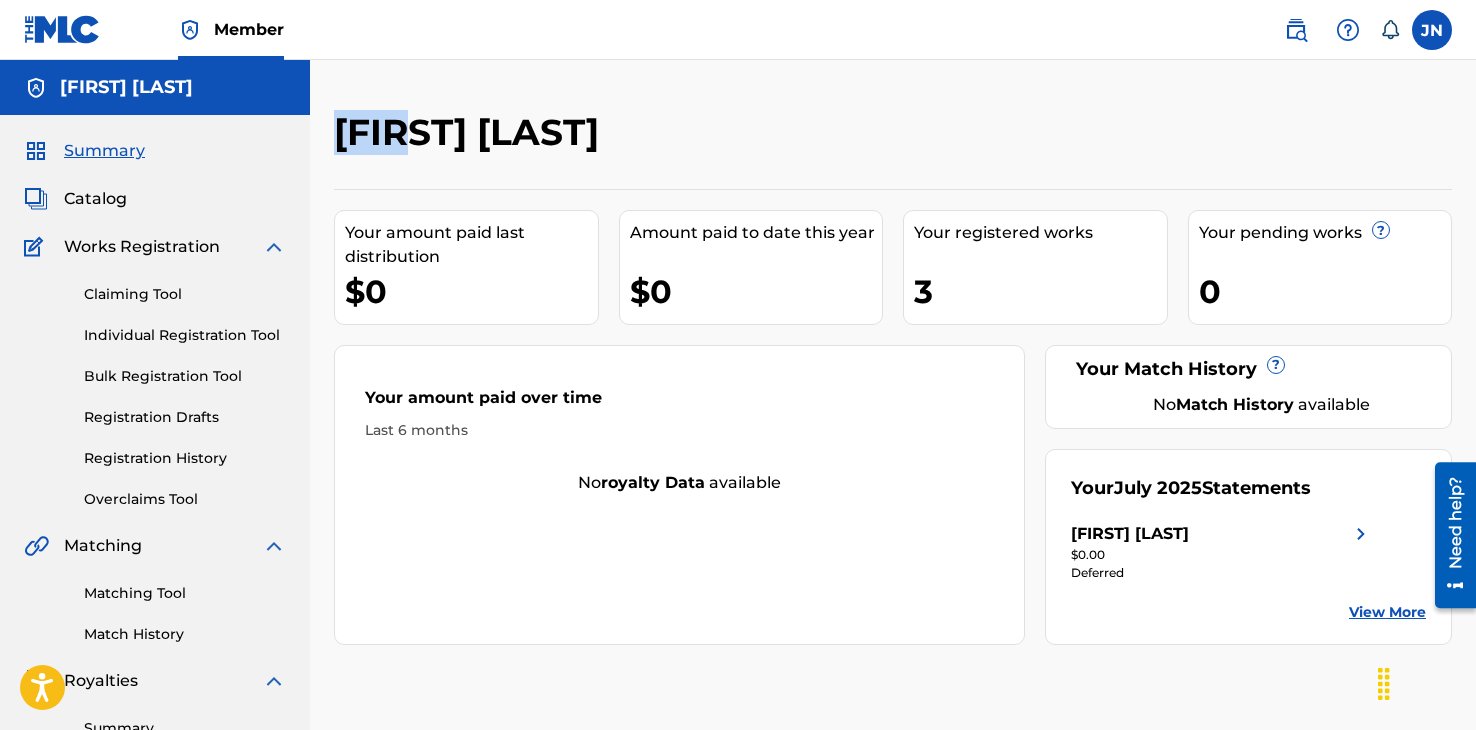 drag, startPoint x: 424, startPoint y: 134, endPoint x: 314, endPoint y: 127, distance: 110.2225 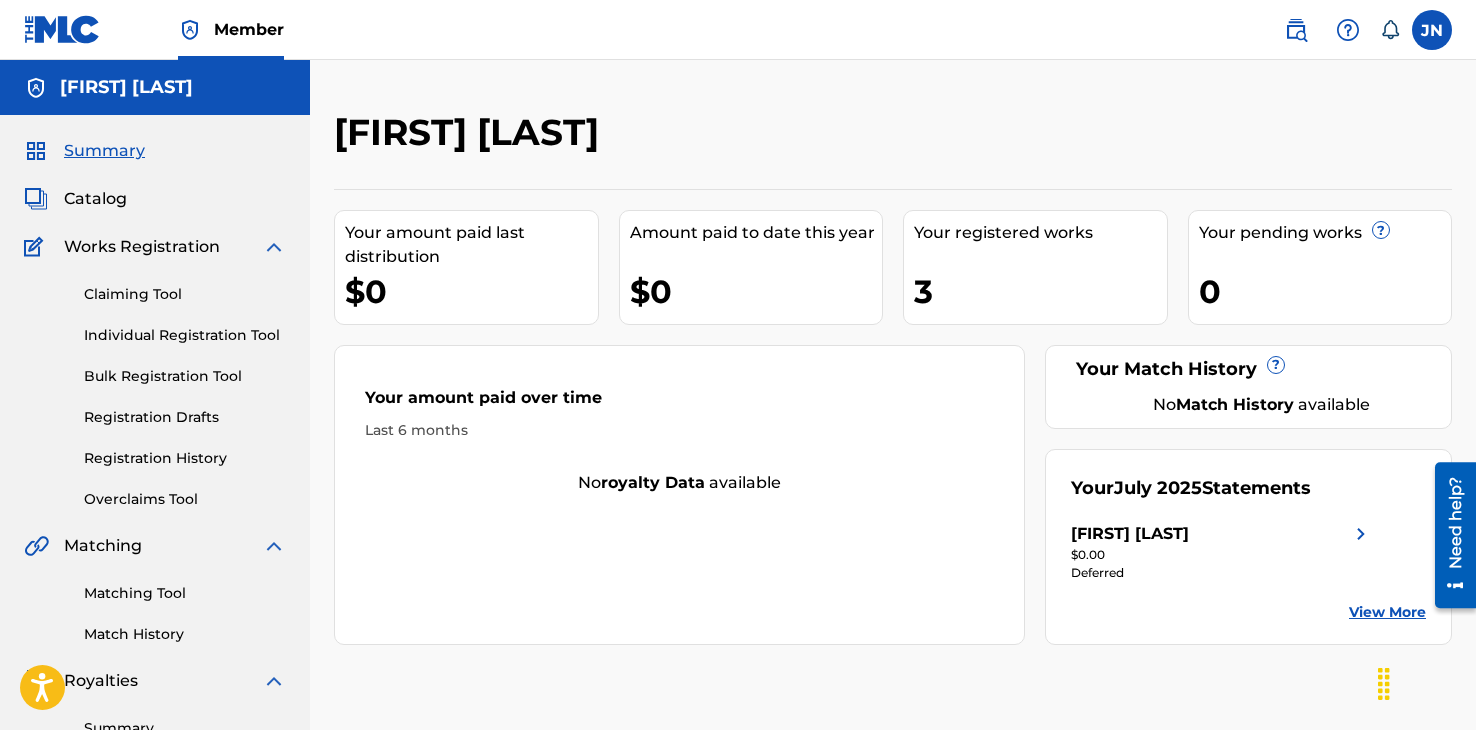 click on "Jean Alexis Ngamije" at bounding box center (471, 132) 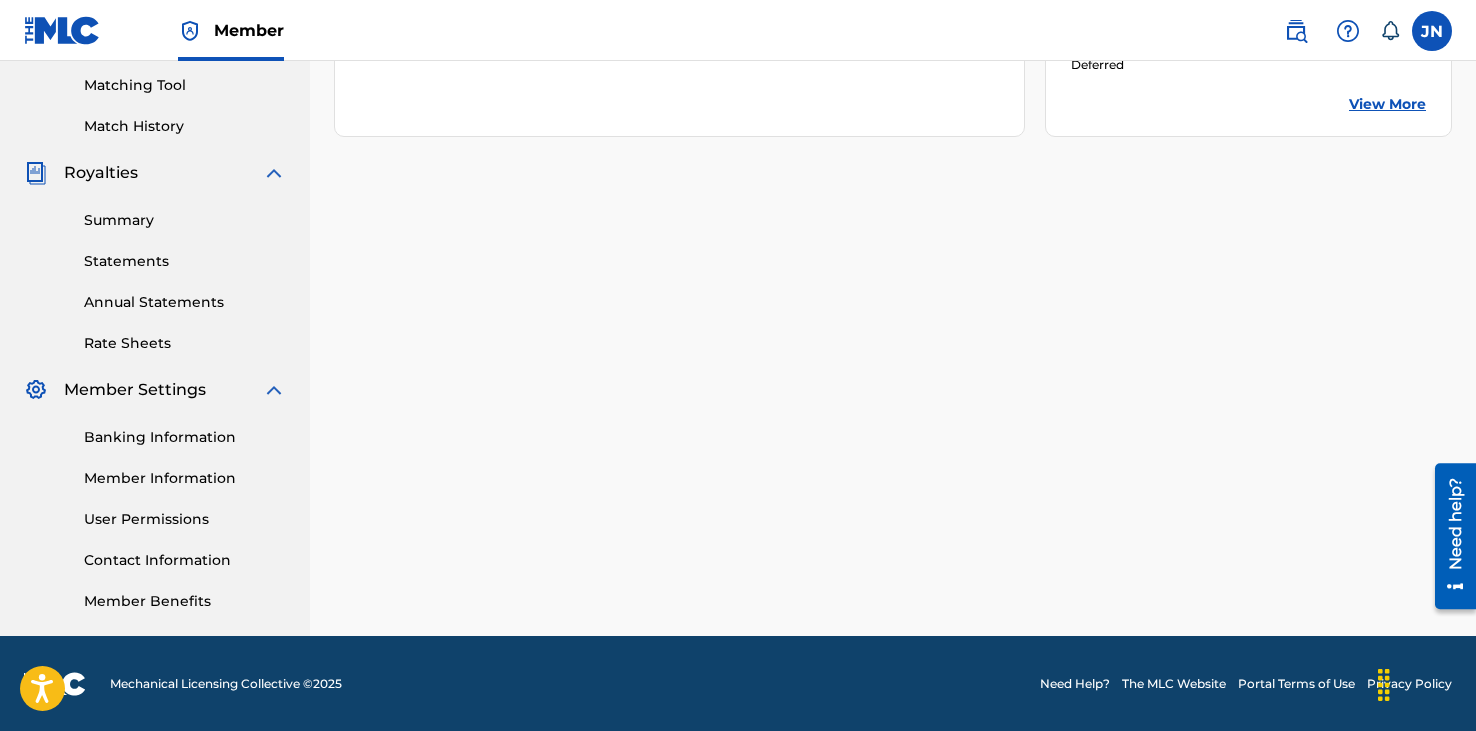 scroll, scrollTop: 0, scrollLeft: 0, axis: both 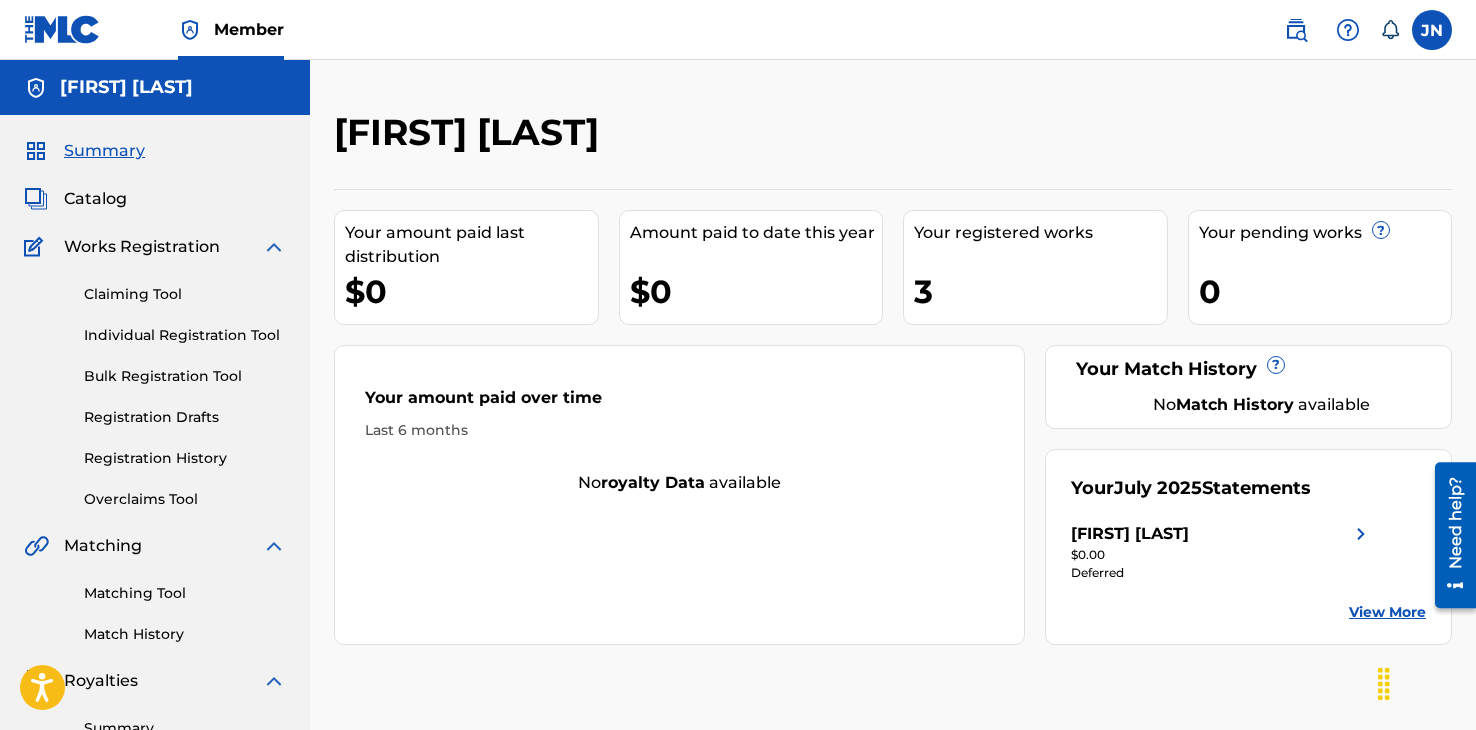 drag, startPoint x: 731, startPoint y: 139, endPoint x: 413, endPoint y: 123, distance: 318.40225 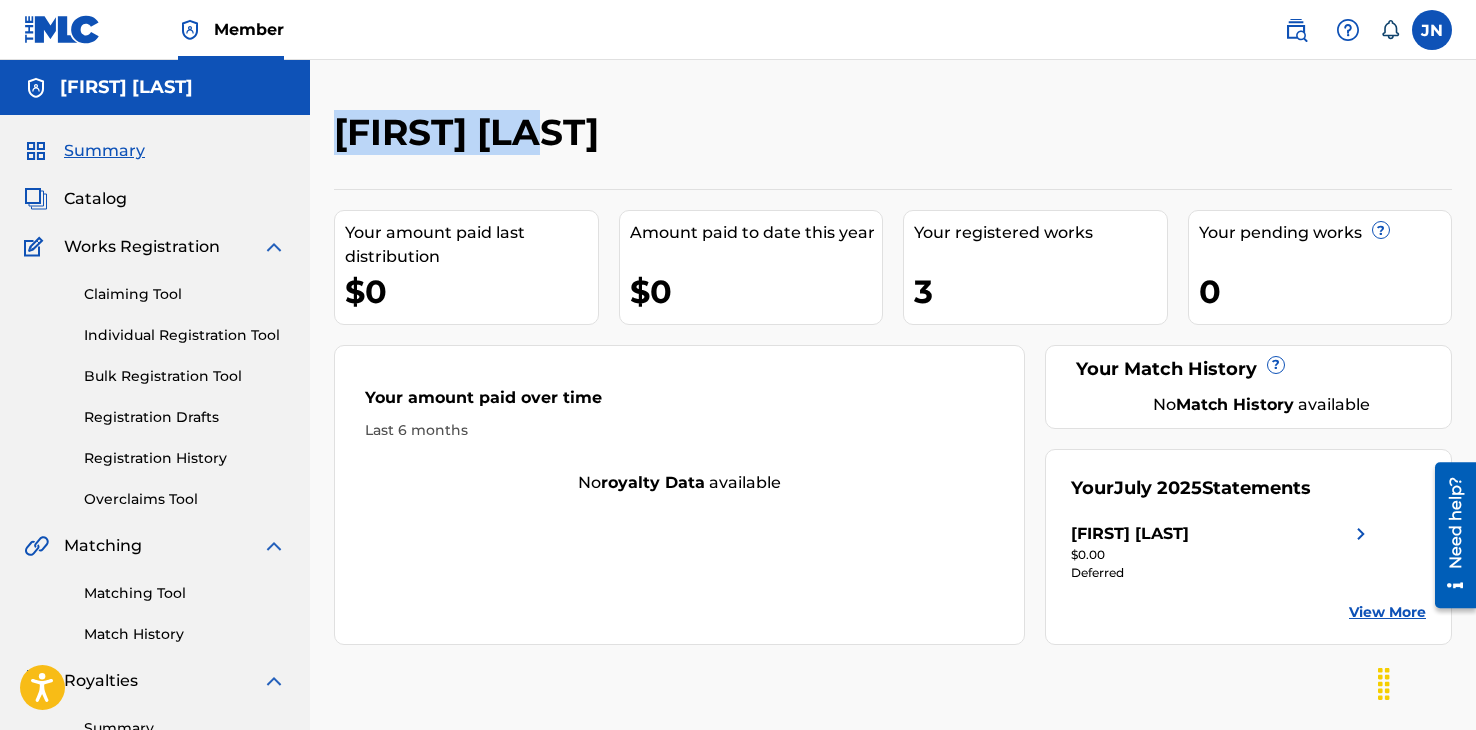 drag, startPoint x: 342, startPoint y: 127, endPoint x: 548, endPoint y: 145, distance: 206.78491 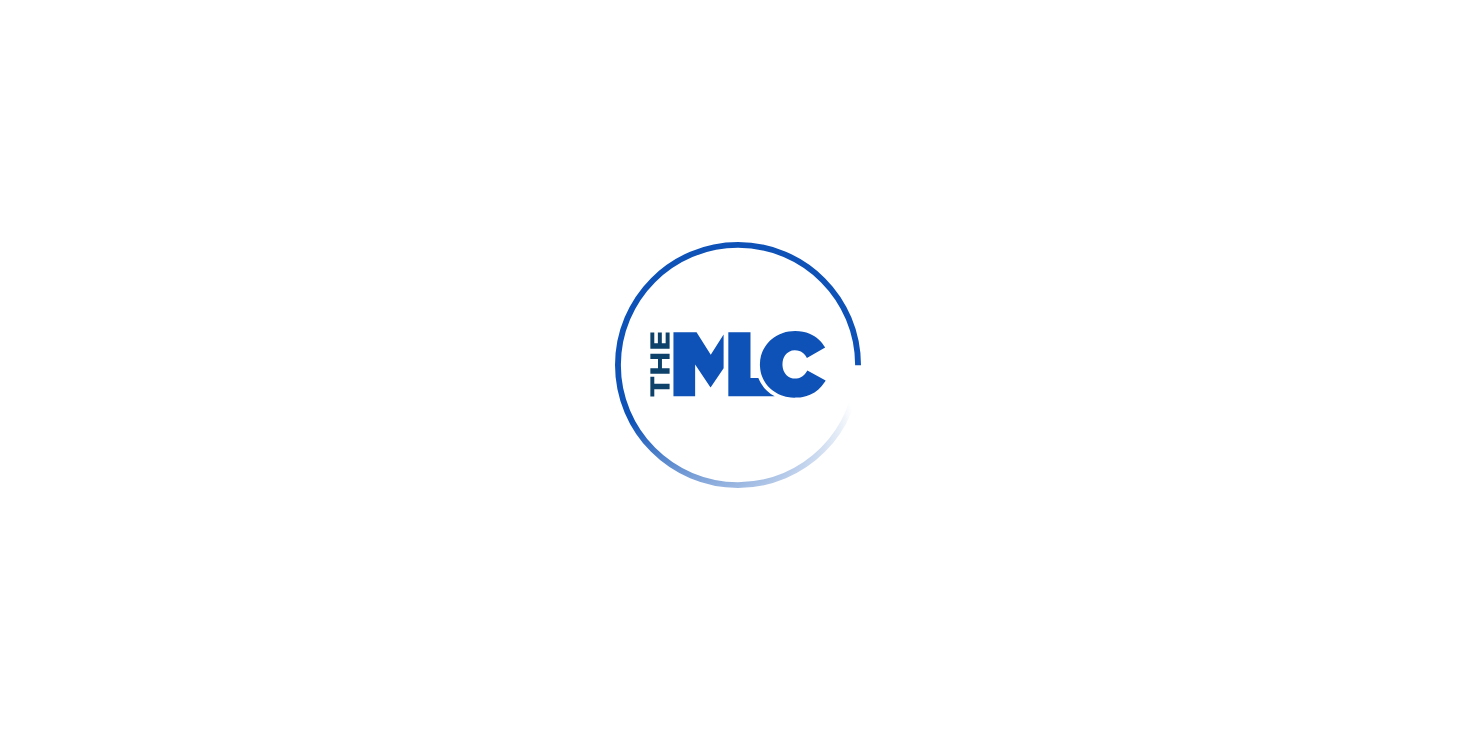 scroll, scrollTop: 0, scrollLeft: 0, axis: both 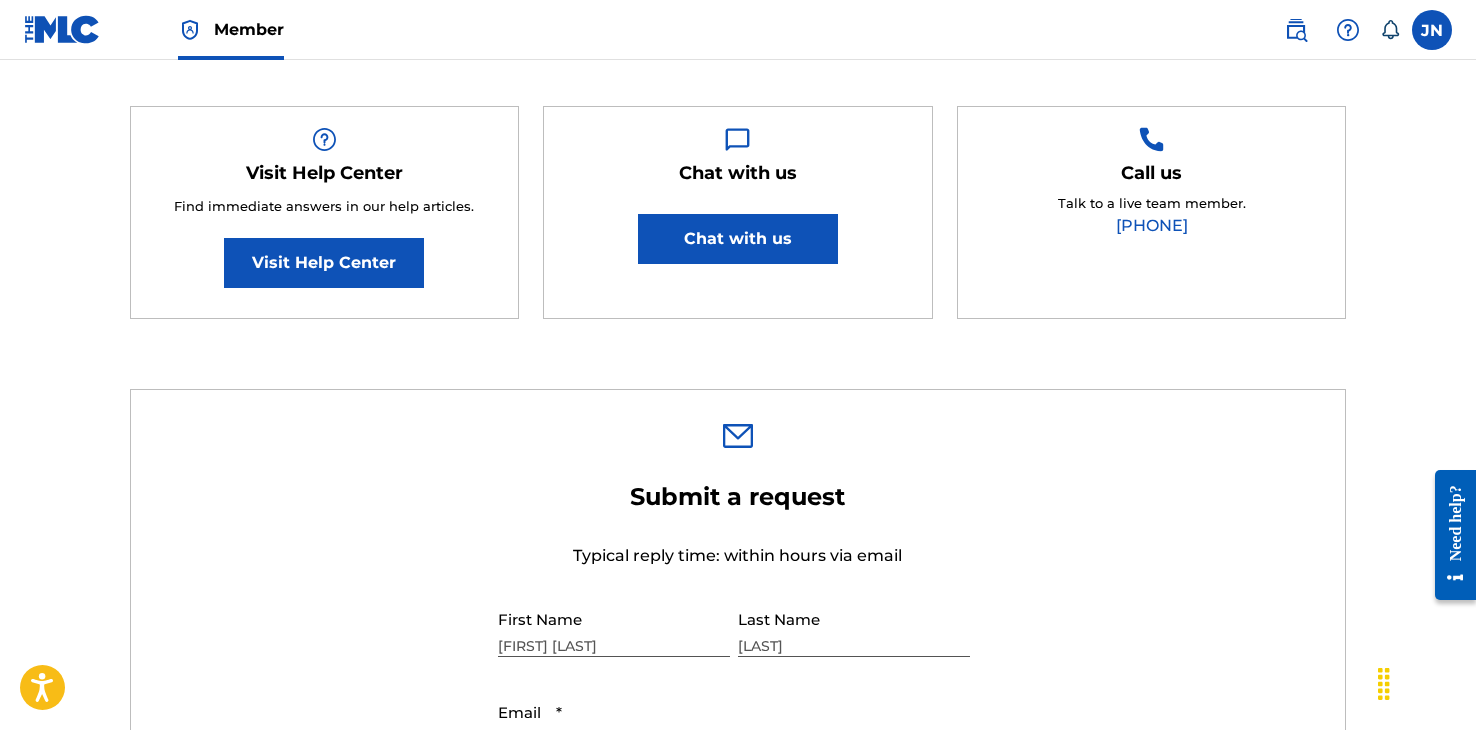 click on "Chat with us" at bounding box center (738, 239) 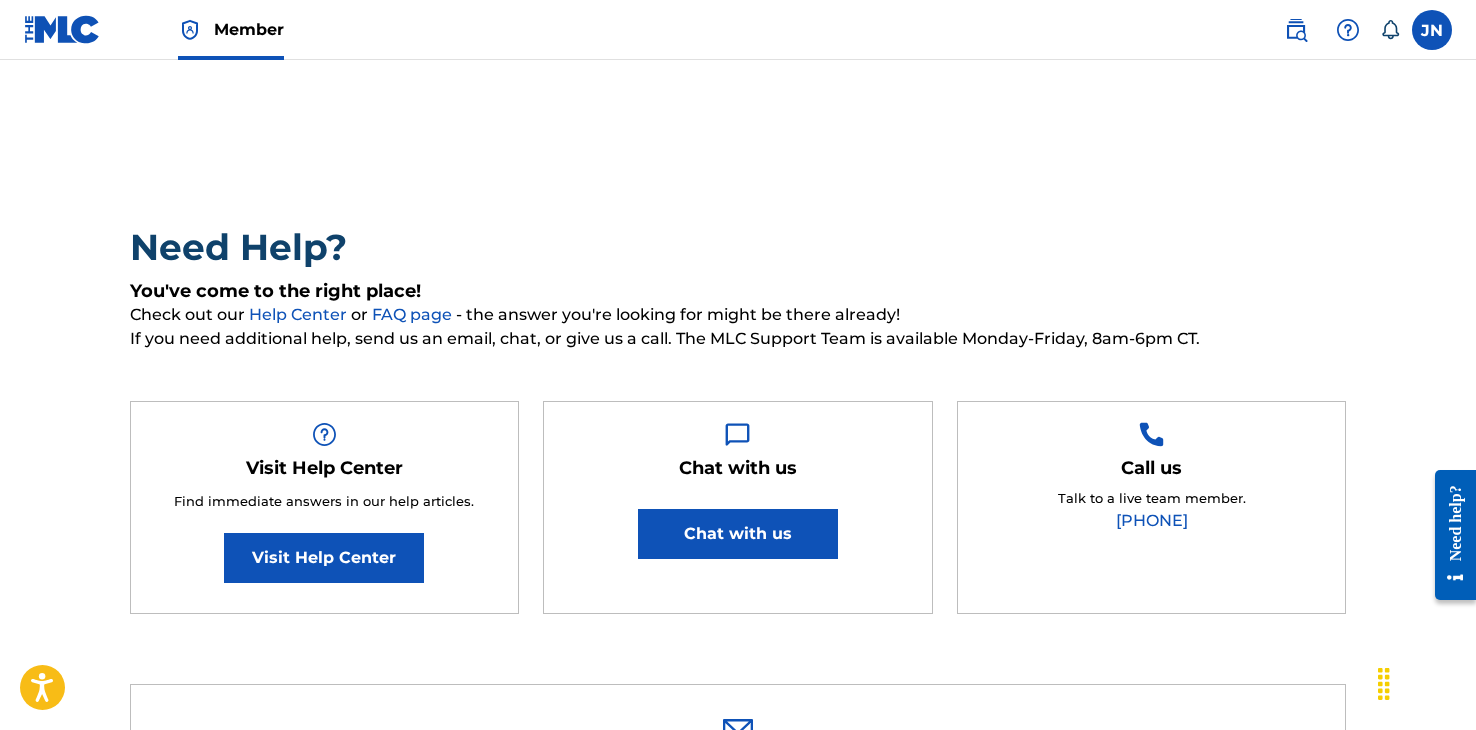 scroll, scrollTop: 0, scrollLeft: 0, axis: both 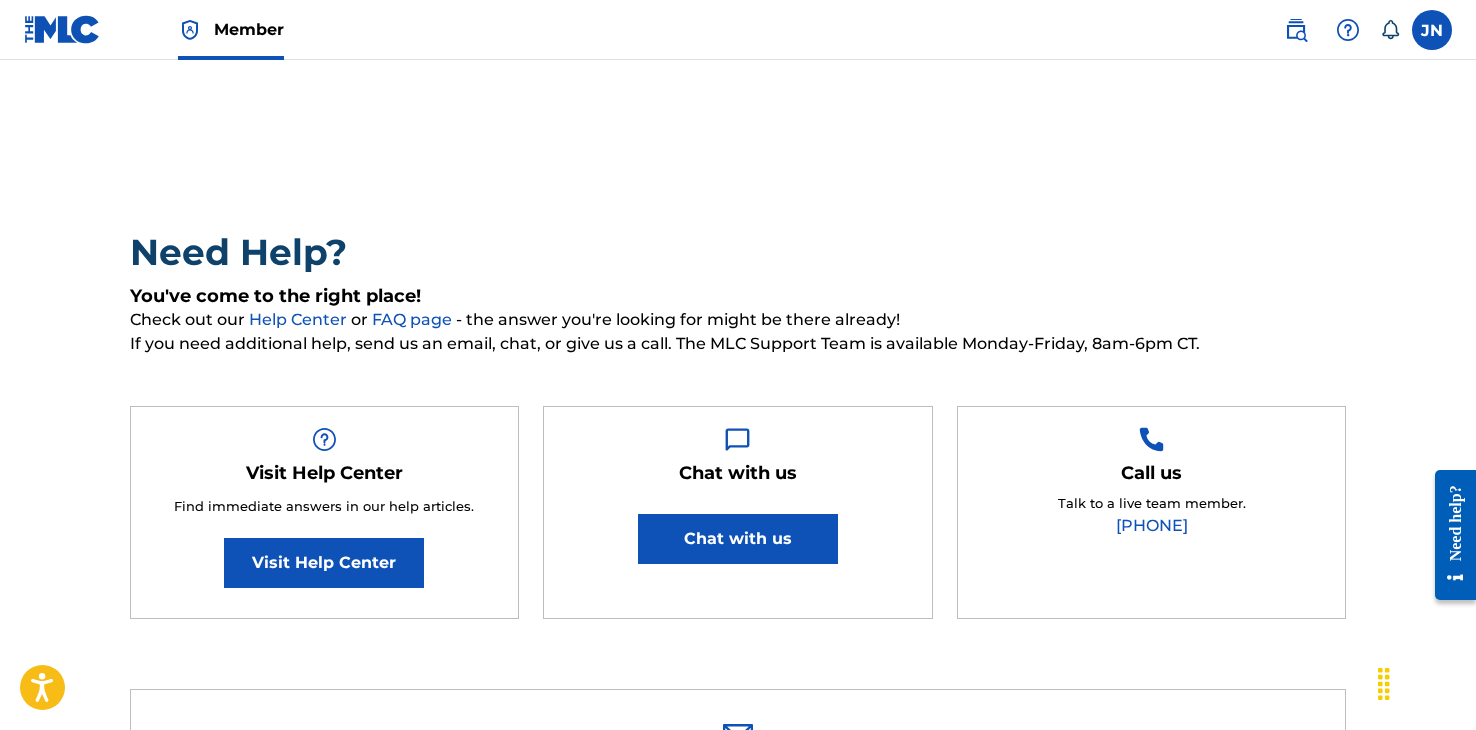 click on "Need Help? You've come to the right place! Check out our   Help Center   or   FAQ page   - the answer you're looking for might be there already! If you need additional help, send us an email, chat, or give us a call. The MLC Support Team is available Monday-Friday, 8am-6pm CT. Visit Help Center Find immediate answers in our help articles. Visit Help Center Chat with us Chat with us Call us Talk to a live team member. [PHONE] Submit a request Typical reply time: within hours via email First Name [FIRST] Last Name [LAST] Email * [EMAIL] Topic * Please Select I need help with my account I need help with managing my catalog I need help with the Public Search I need help with information about The MLC I need help with payment I need help with DQI Below, please describe your question or issue in as much detail as possible so we can assist you effectively. * Below, please attach any images or screenshots that would help the Support Team in resolving your issue. Ticket Name Submit Marketing:" at bounding box center (738, 1059) 